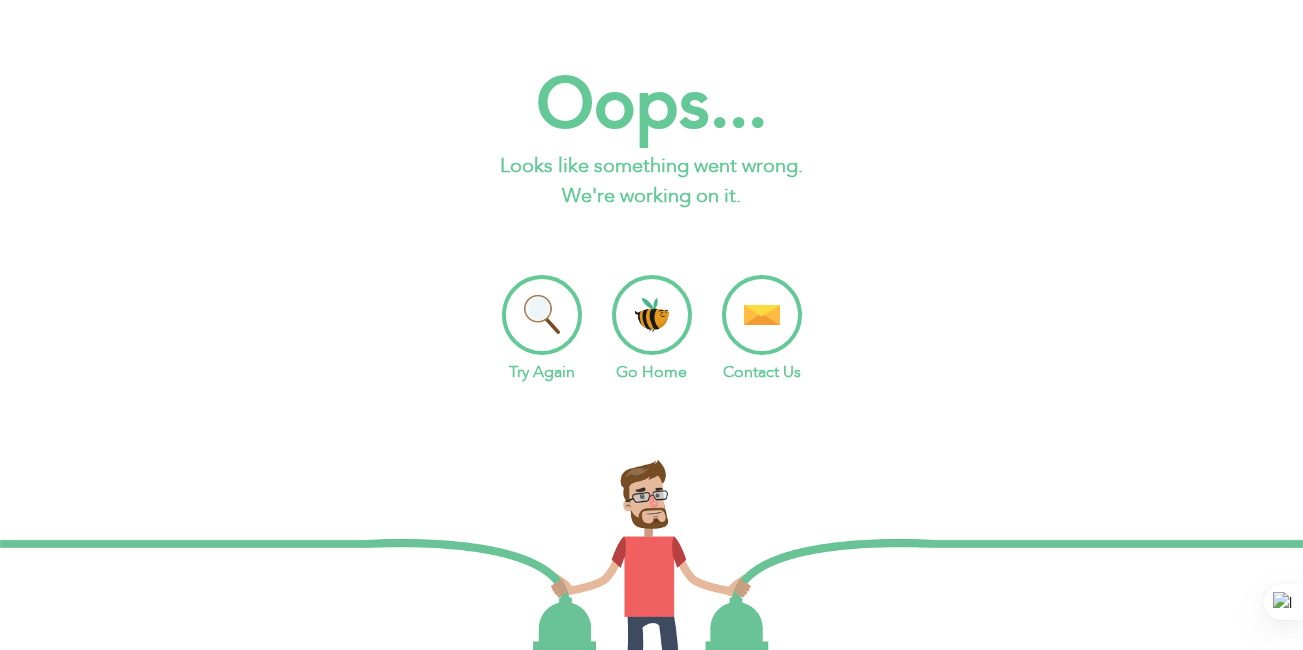 scroll, scrollTop: 0, scrollLeft: 0, axis: both 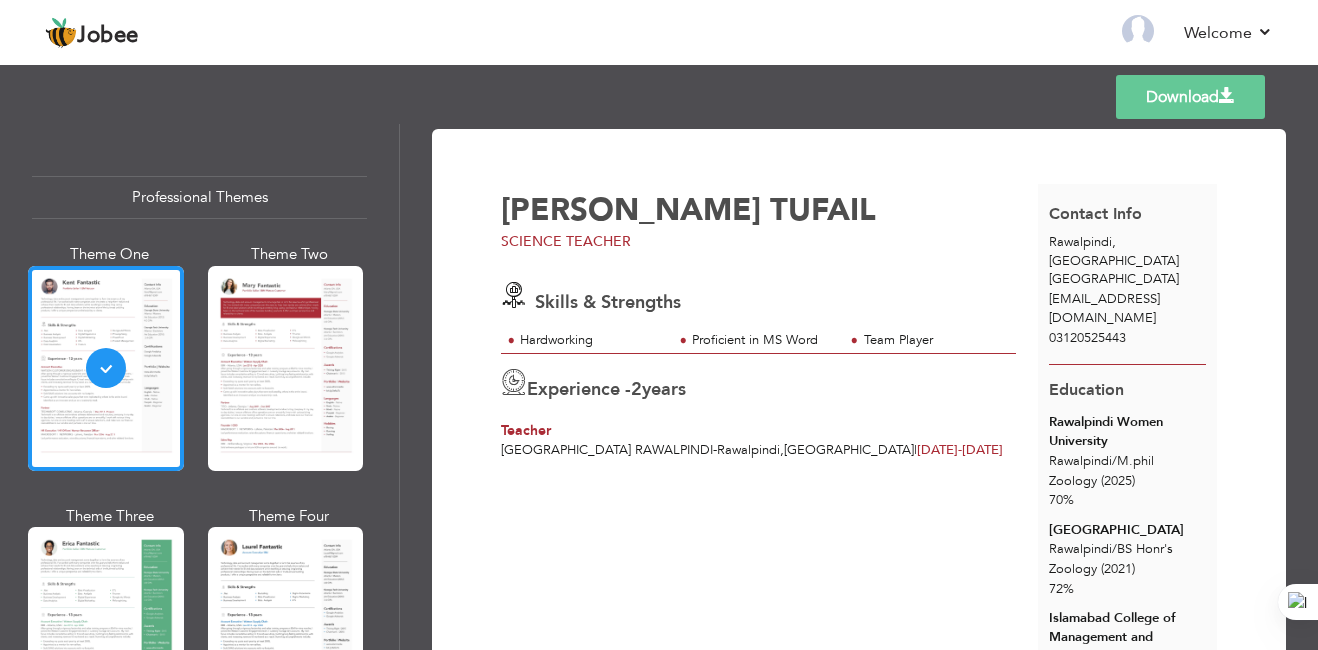 click on "Download" at bounding box center (1190, 97) 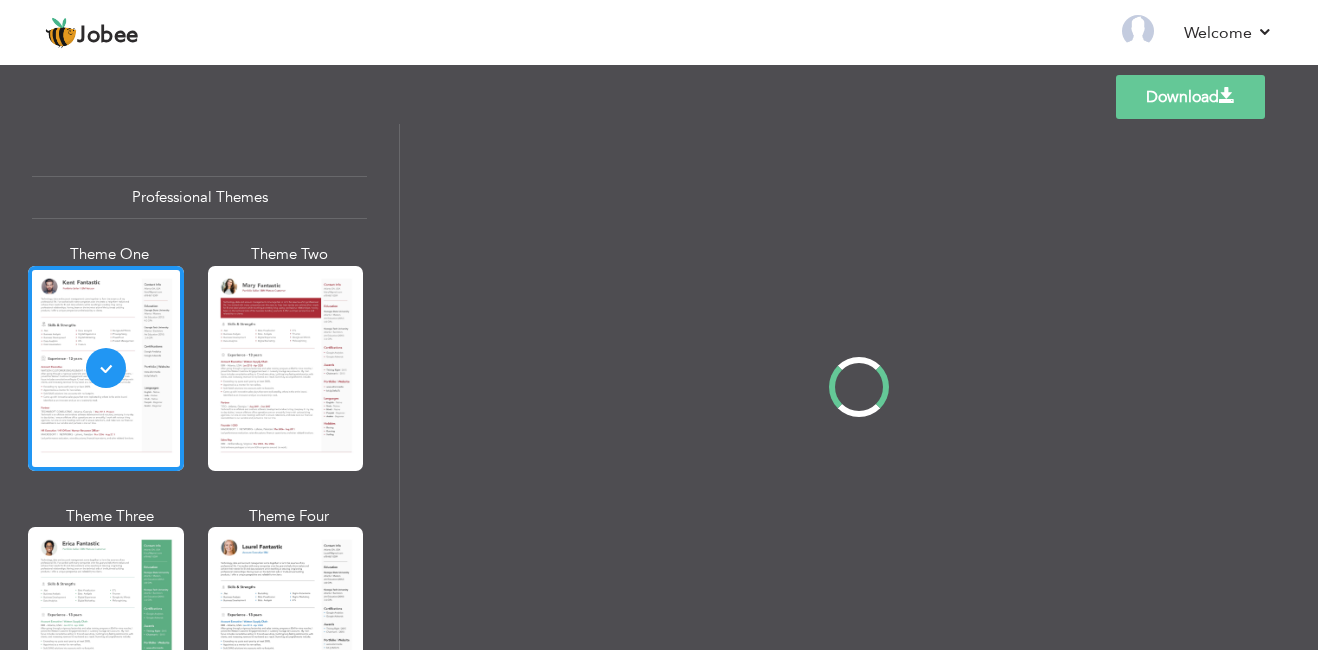 scroll, scrollTop: 0, scrollLeft: 0, axis: both 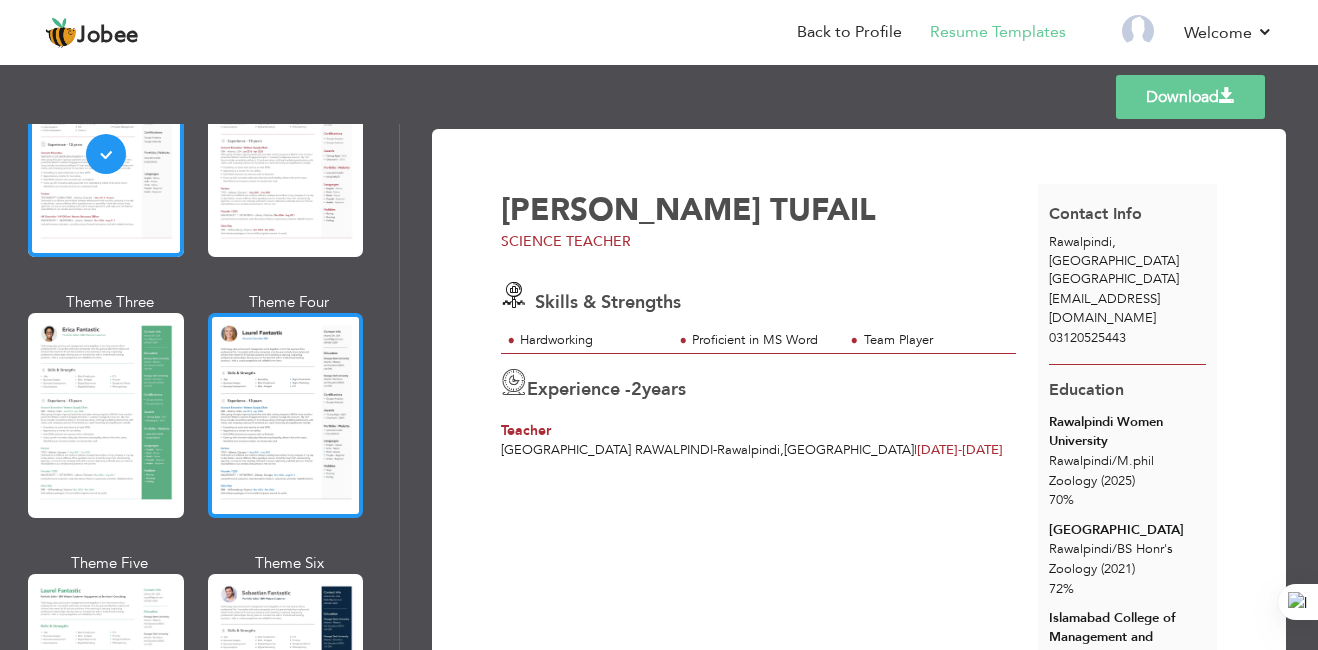 click at bounding box center [286, 415] 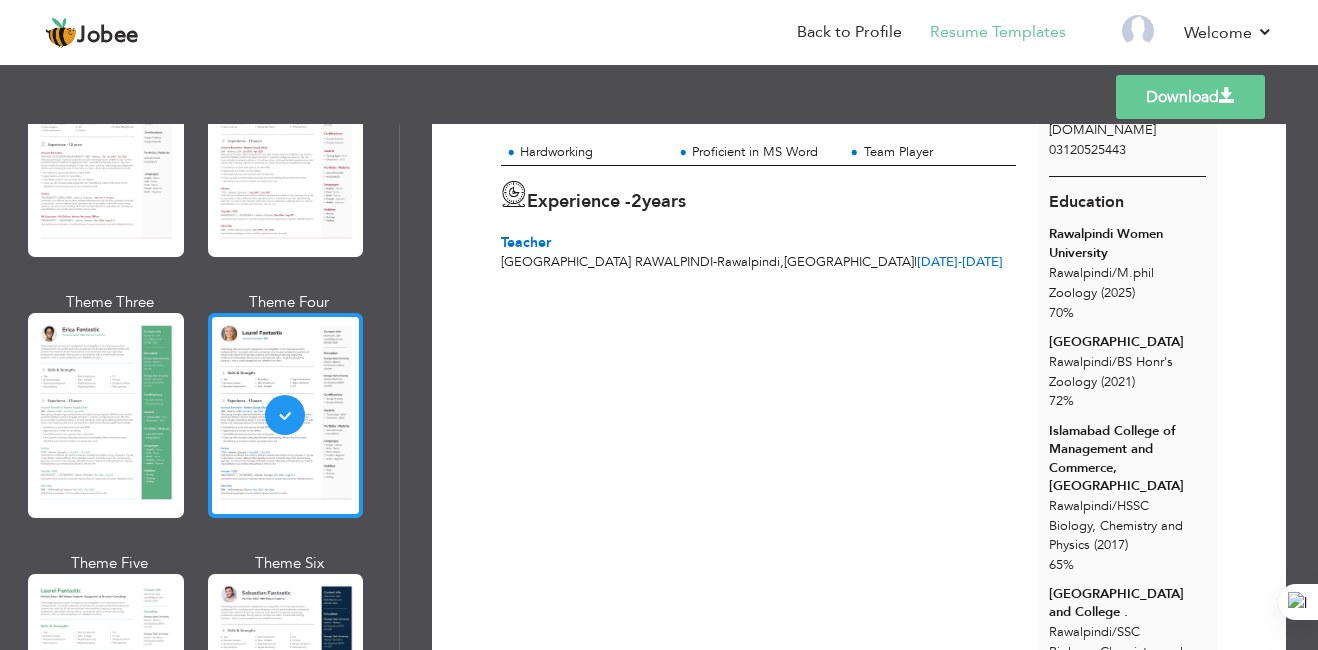 scroll, scrollTop: 0, scrollLeft: 0, axis: both 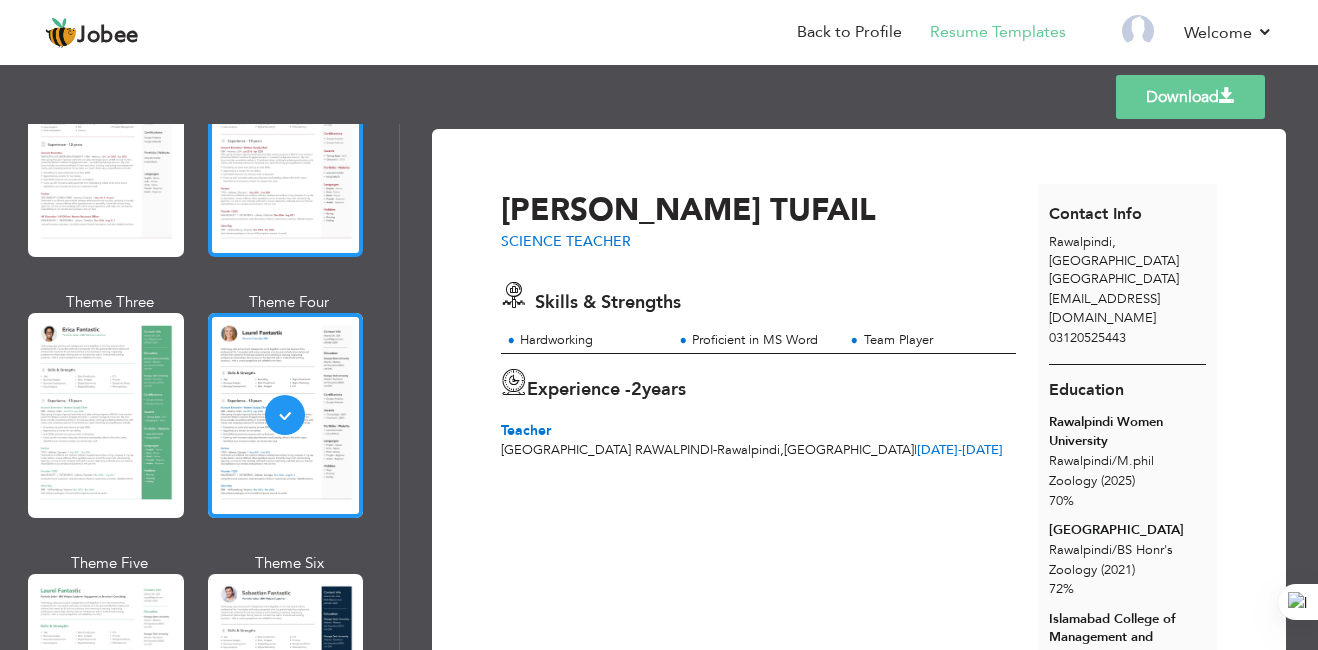 click at bounding box center [286, 154] 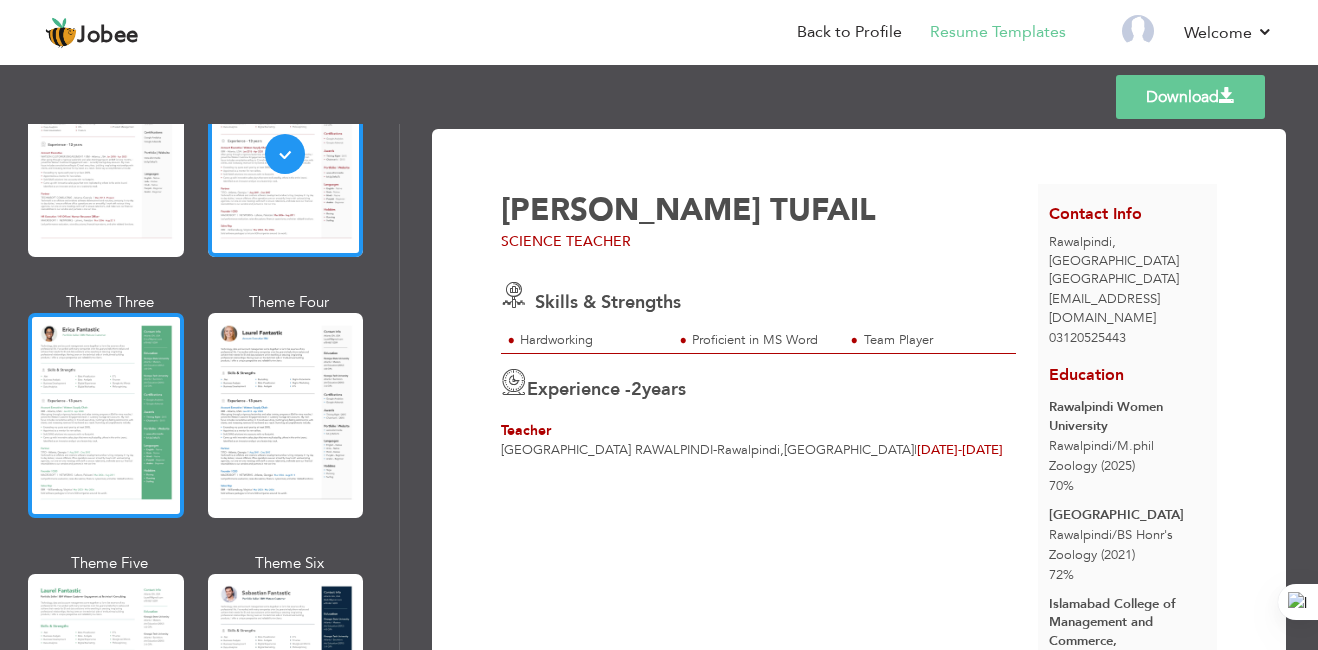 click at bounding box center (106, 415) 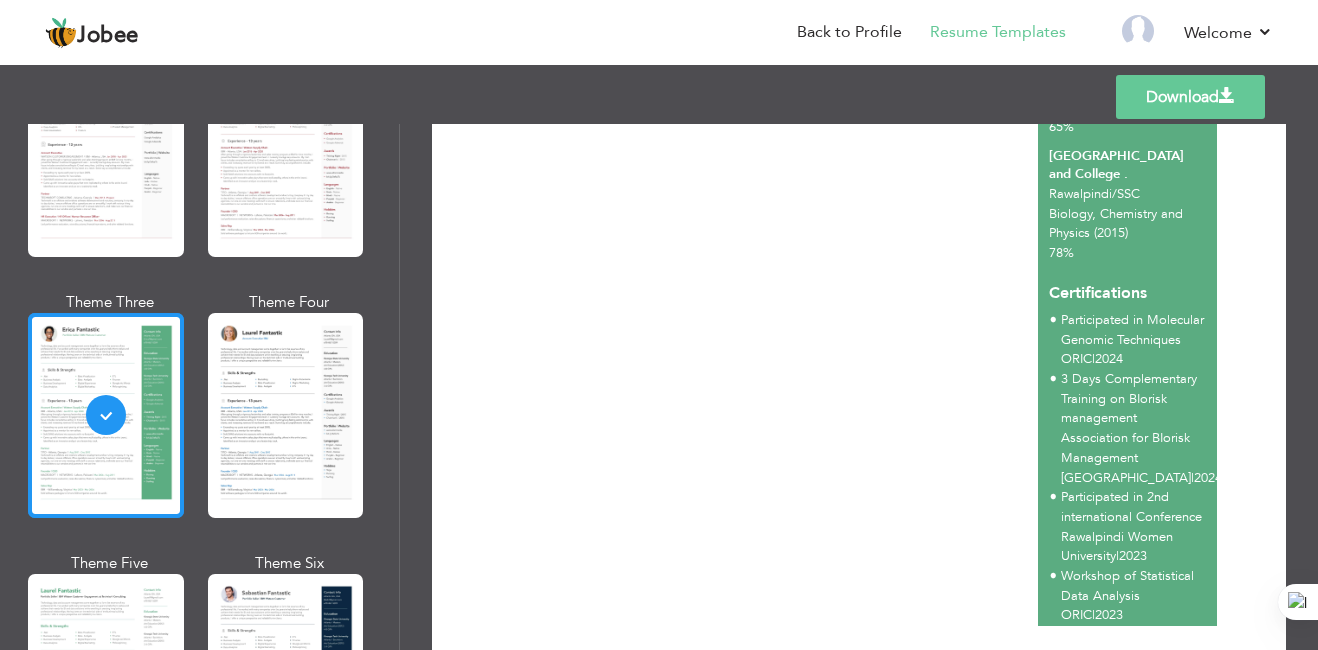 scroll, scrollTop: 663, scrollLeft: 0, axis: vertical 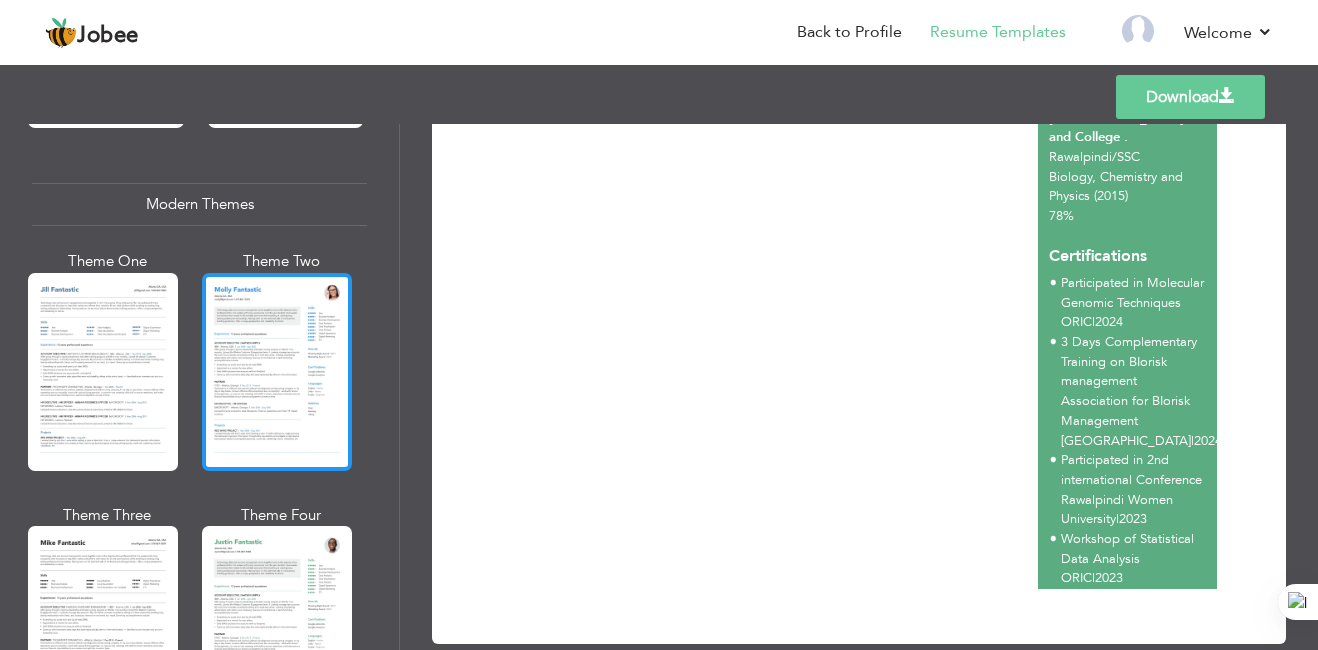 click at bounding box center [277, 372] 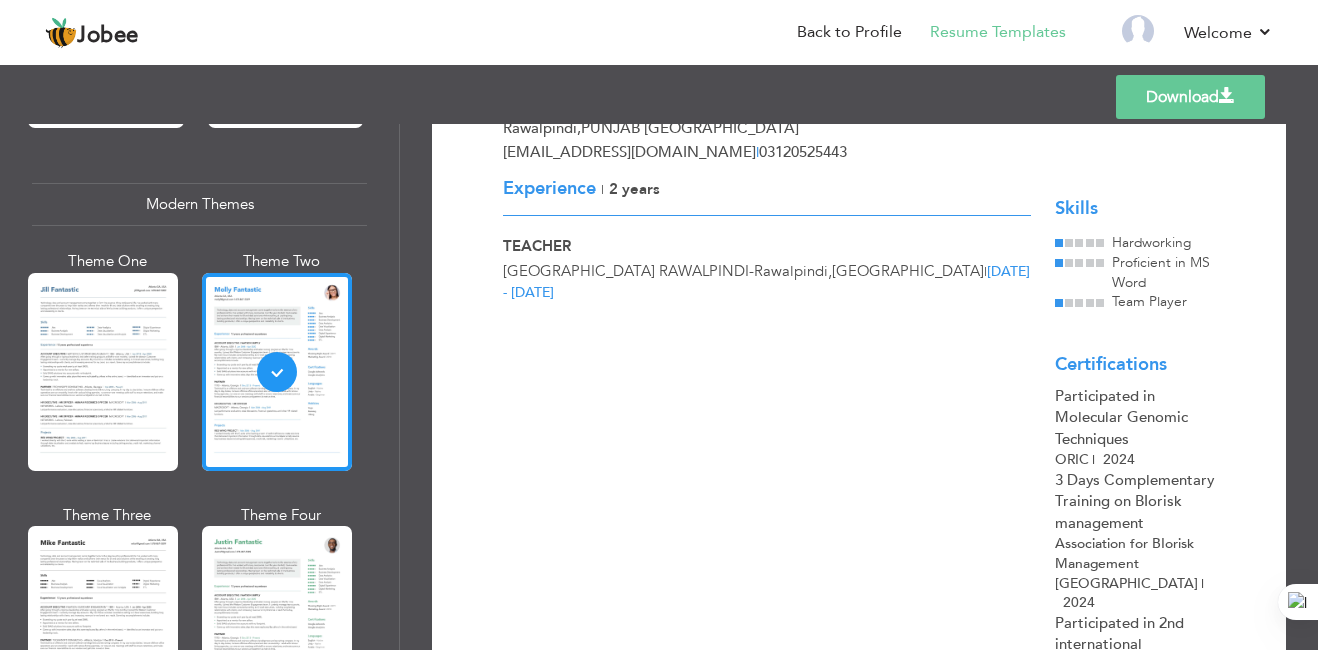 scroll, scrollTop: 148, scrollLeft: 0, axis: vertical 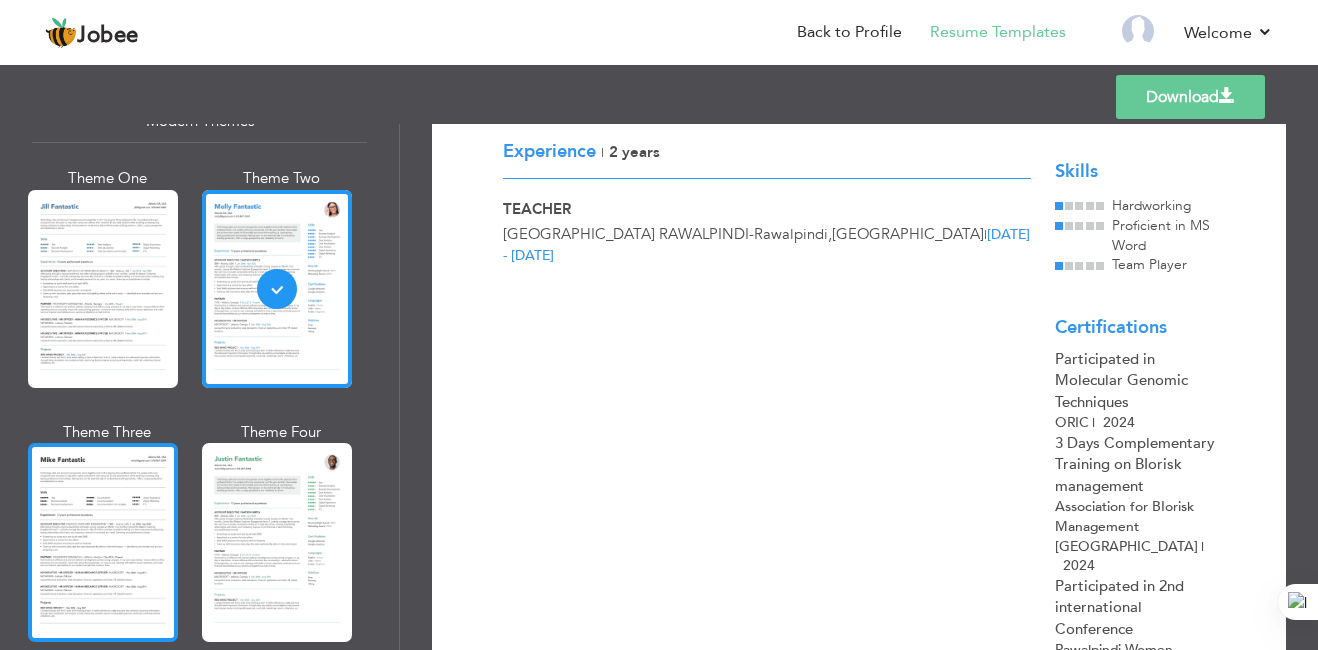 click at bounding box center (103, 542) 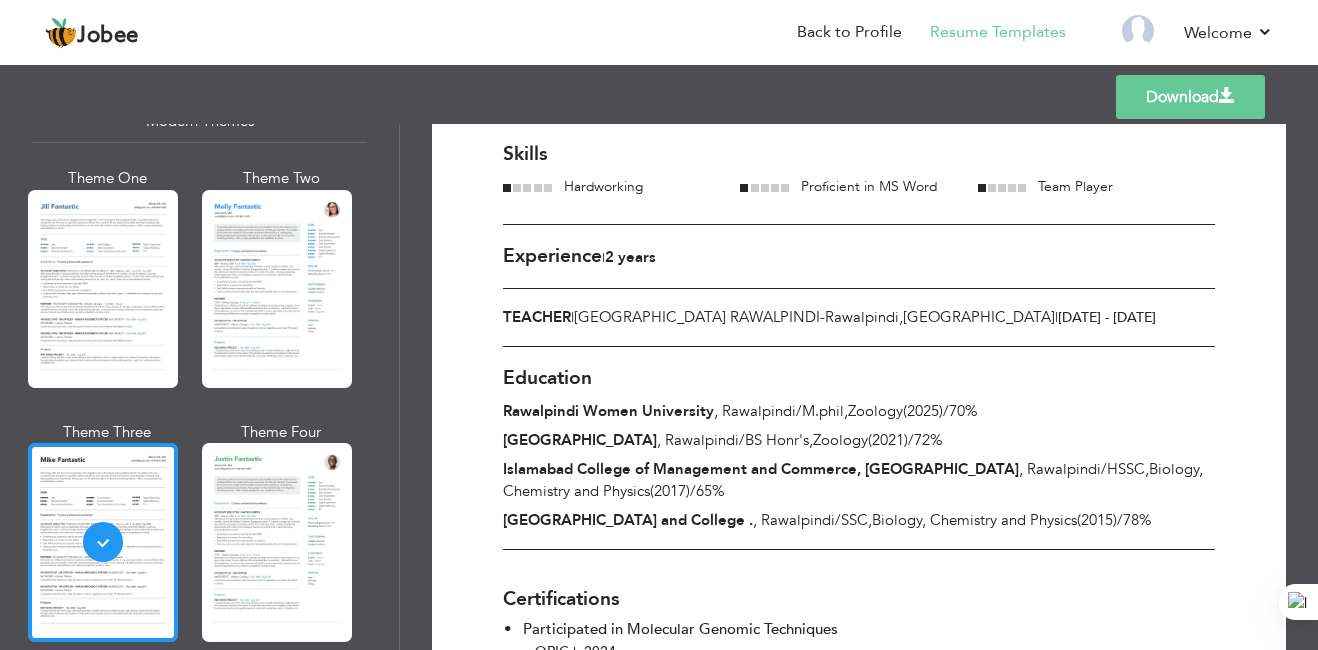 scroll, scrollTop: 0, scrollLeft: 0, axis: both 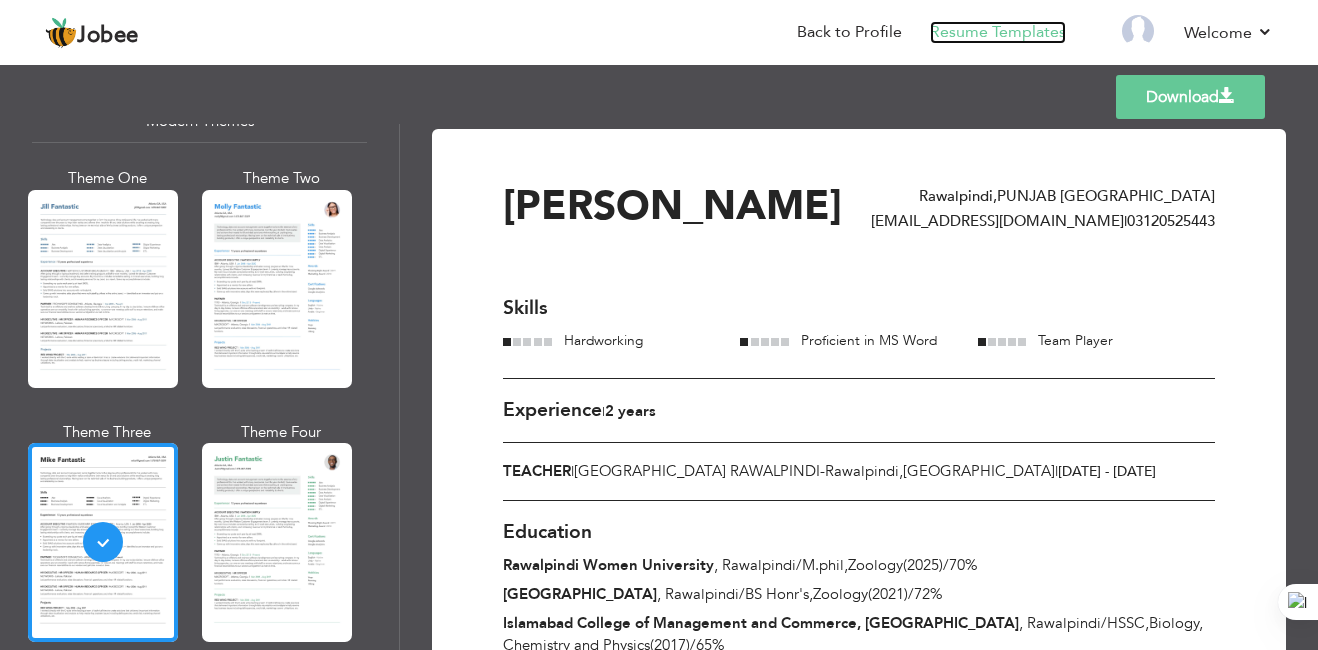 click on "Resume Templates" at bounding box center (998, 32) 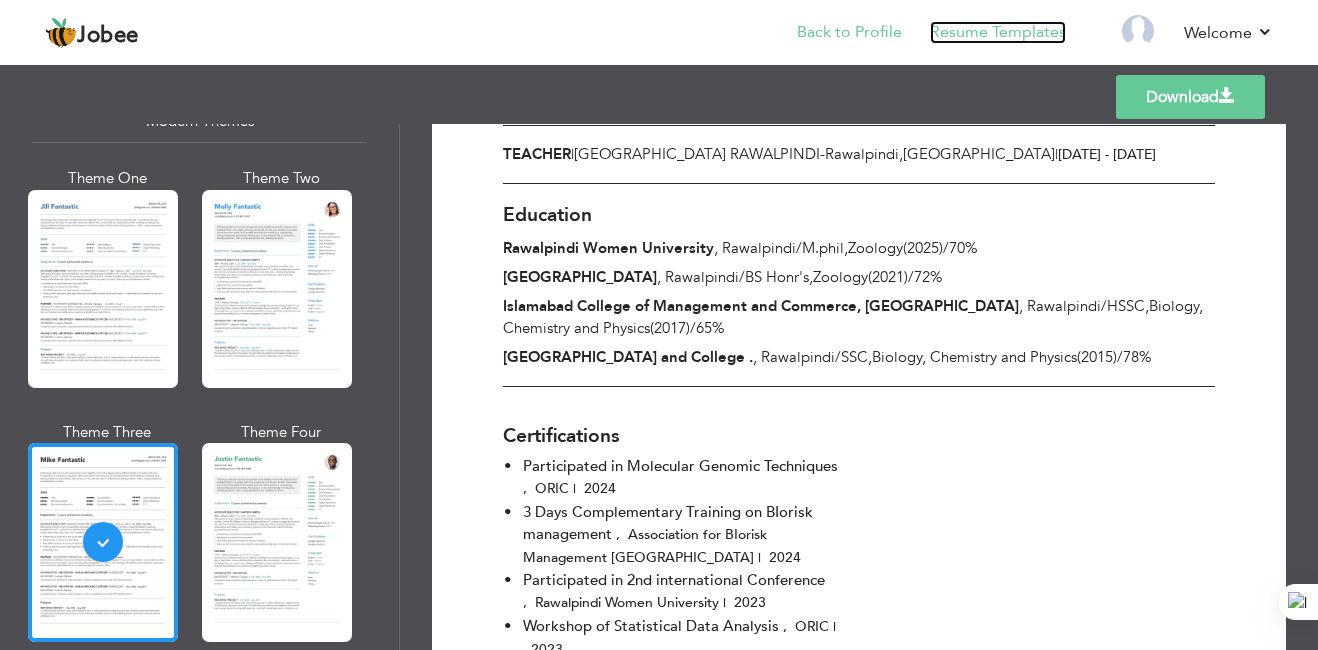scroll, scrollTop: 0, scrollLeft: 0, axis: both 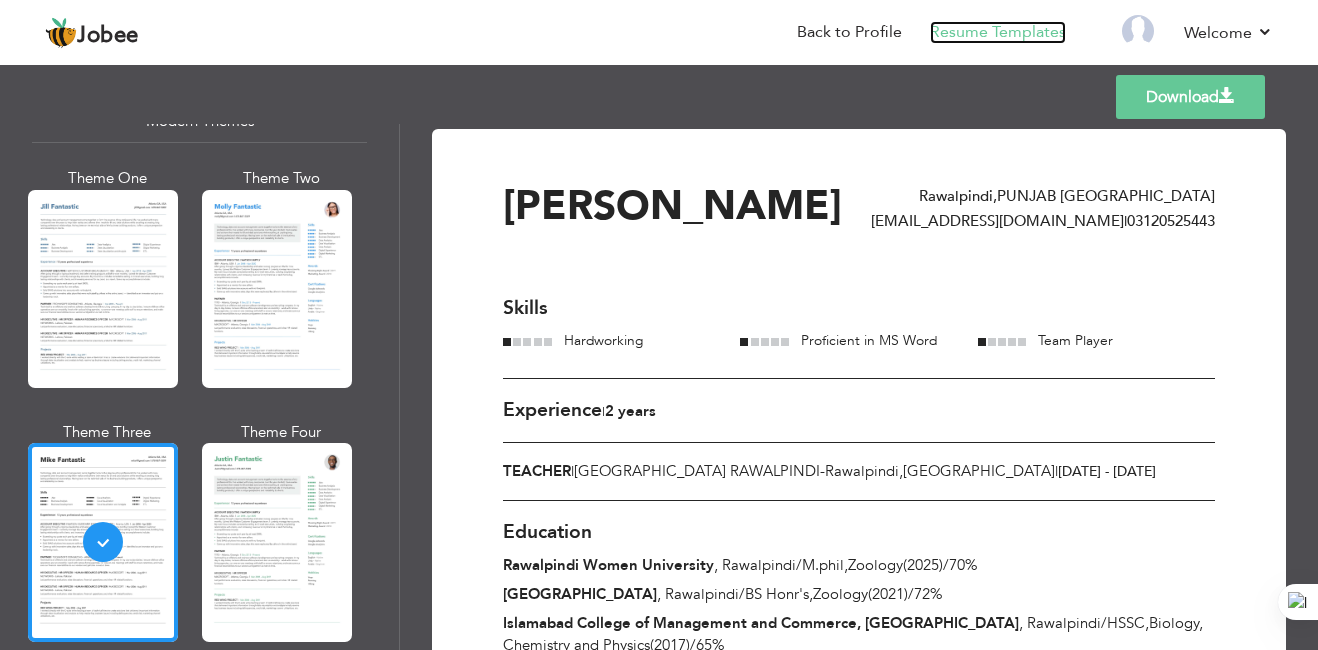 click on "Resume Templates" at bounding box center (998, 32) 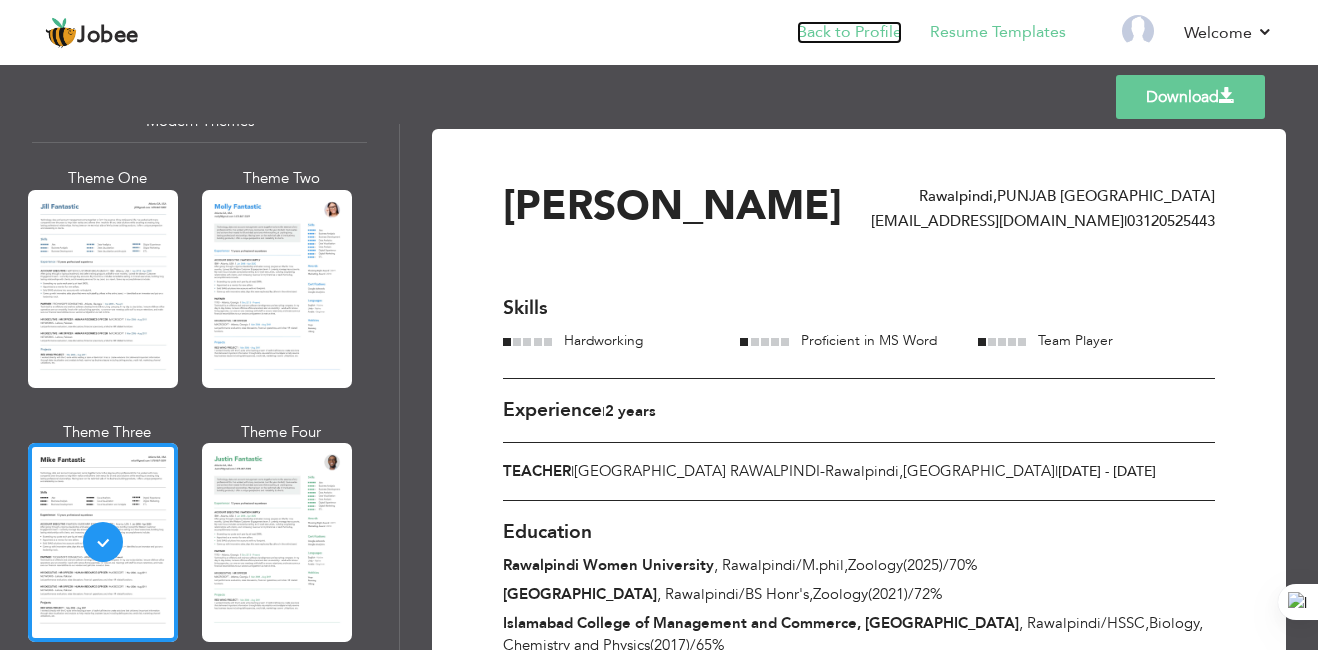click on "Back to Profile" at bounding box center (849, 32) 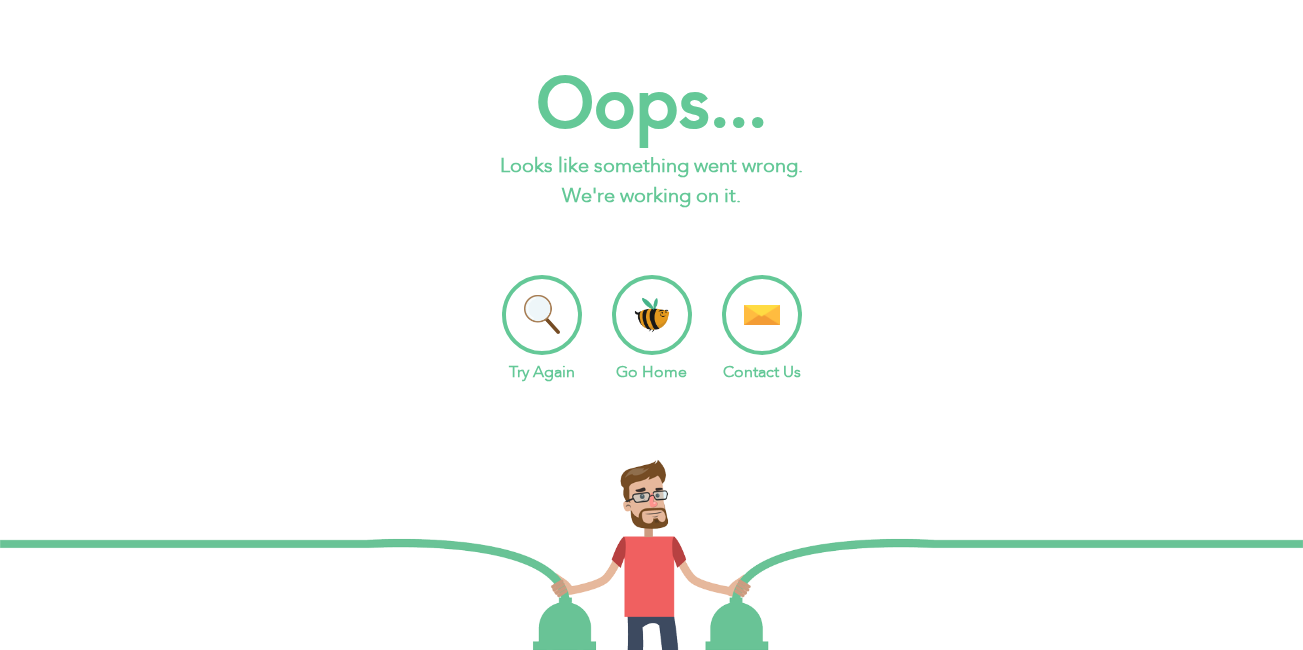 scroll, scrollTop: 0, scrollLeft: 0, axis: both 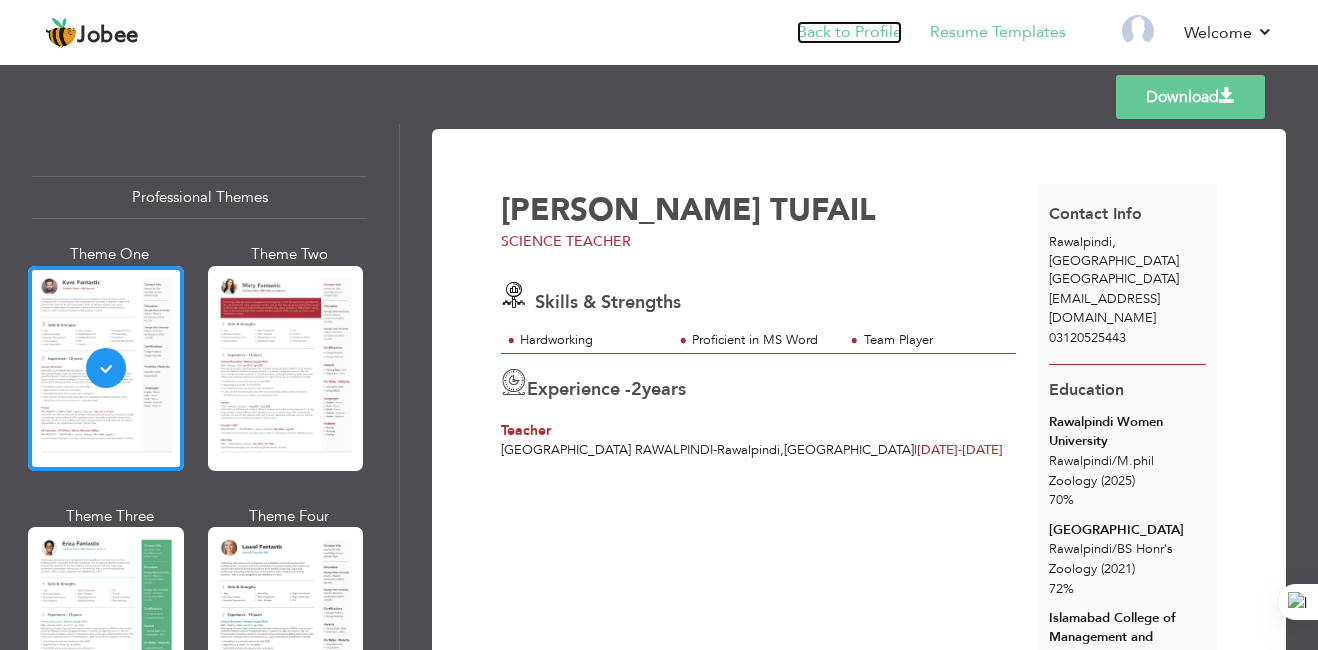 click on "Back to Profile" at bounding box center [849, 32] 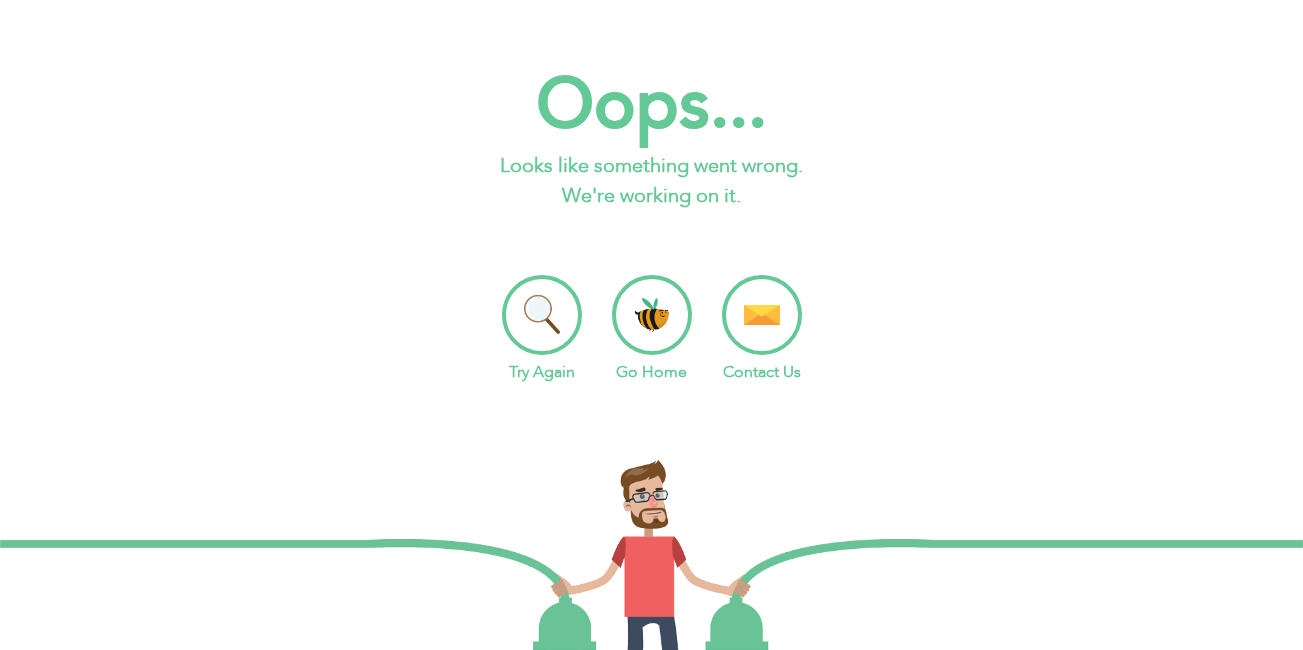 scroll, scrollTop: 0, scrollLeft: 0, axis: both 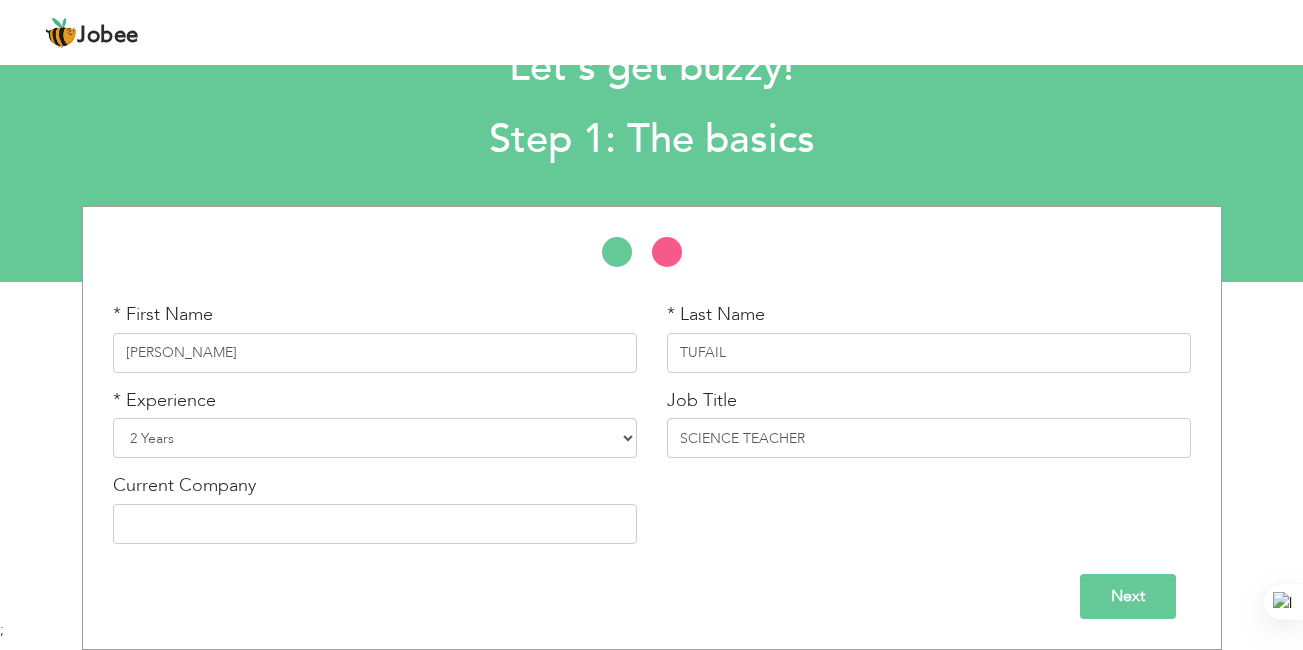 click on "Next" at bounding box center (1128, 596) 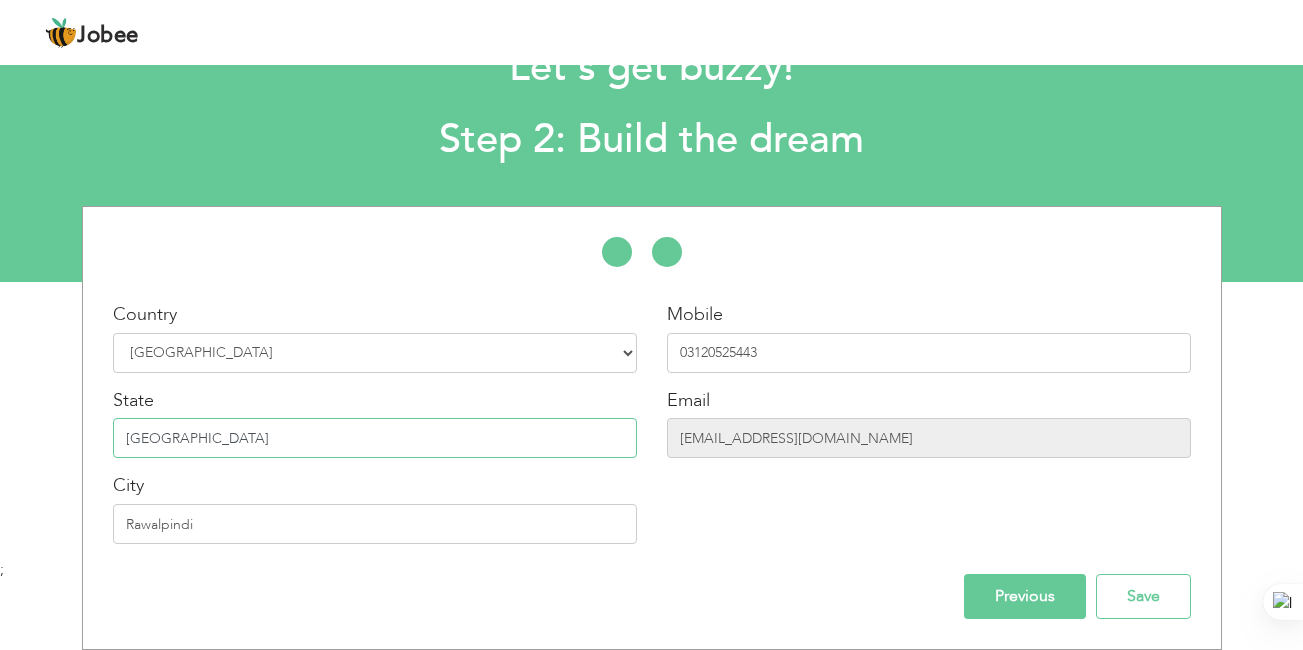 click on "[GEOGRAPHIC_DATA]" at bounding box center (375, 438) 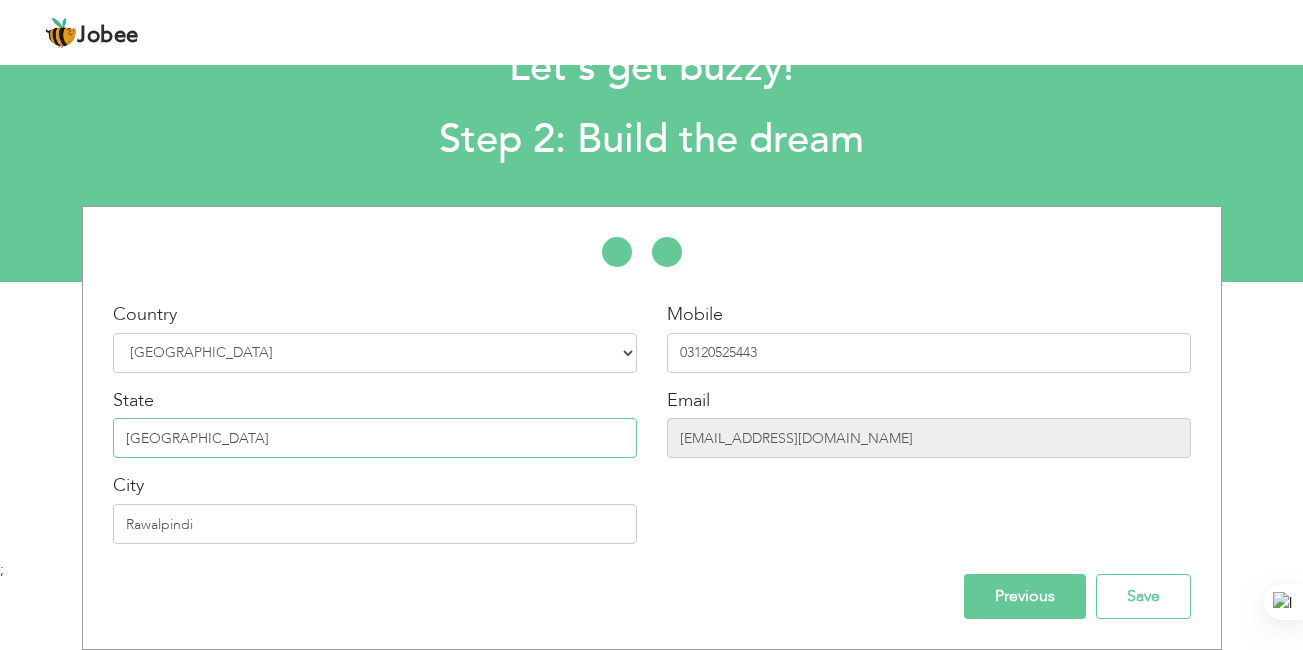 type on "[GEOGRAPHIC_DATA]" 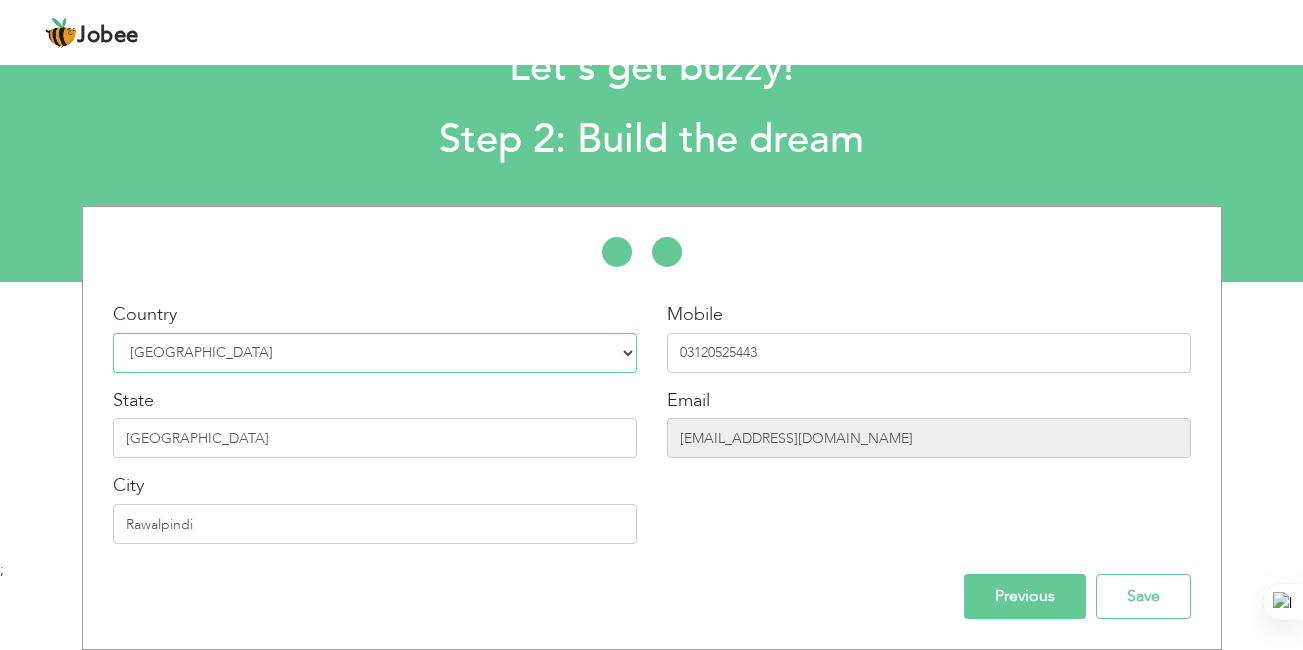 click on "Select Country
[GEOGRAPHIC_DATA]
[GEOGRAPHIC_DATA]
[GEOGRAPHIC_DATA]
[US_STATE]
[GEOGRAPHIC_DATA]
[GEOGRAPHIC_DATA]
[GEOGRAPHIC_DATA]
[GEOGRAPHIC_DATA]
[GEOGRAPHIC_DATA]
[GEOGRAPHIC_DATA]
[GEOGRAPHIC_DATA]
[GEOGRAPHIC_DATA]
[GEOGRAPHIC_DATA]
[GEOGRAPHIC_DATA]
[GEOGRAPHIC_DATA]
[GEOGRAPHIC_DATA]
[GEOGRAPHIC_DATA]
[GEOGRAPHIC_DATA]
[GEOGRAPHIC_DATA]
[GEOGRAPHIC_DATA]
[GEOGRAPHIC_DATA]
[GEOGRAPHIC_DATA]
[GEOGRAPHIC_DATA]
[GEOGRAPHIC_DATA]
[GEOGRAPHIC_DATA]
[GEOGRAPHIC_DATA]
[GEOGRAPHIC_DATA]
[GEOGRAPHIC_DATA]
[GEOGRAPHIC_DATA]
[GEOGRAPHIC_DATA]
[GEOGRAPHIC_DATA]
[GEOGRAPHIC_DATA] [GEOGRAPHIC_DATA]
[GEOGRAPHIC_DATA]
[GEOGRAPHIC_DATA]
[GEOGRAPHIC_DATA]
[GEOGRAPHIC_DATA]
[GEOGRAPHIC_DATA]
[GEOGRAPHIC_DATA]
[GEOGRAPHIC_DATA]
[GEOGRAPHIC_DATA]
[GEOGRAPHIC_DATA]
[GEOGRAPHIC_DATA]
[GEOGRAPHIC_DATA]
[GEOGRAPHIC_DATA]
[GEOGRAPHIC_DATA]
[GEOGRAPHIC_DATA]
[GEOGRAPHIC_DATA]
[GEOGRAPHIC_DATA]
[GEOGRAPHIC_DATA]
[GEOGRAPHIC_DATA], Dem. [GEOGRAPHIC_DATA]
[GEOGRAPHIC_DATA]
[GEOGRAPHIC_DATA]
[GEOGRAPHIC_DATA]
[GEOGRAPHIC_DATA]
[GEOGRAPHIC_DATA]
[GEOGRAPHIC_DATA] Rep
[GEOGRAPHIC_DATA]
[GEOGRAPHIC_DATA]
[GEOGRAPHIC_DATA]
[GEOGRAPHIC_DATA]
[GEOGRAPHIC_DATA]
[GEOGRAPHIC_DATA]
[GEOGRAPHIC_DATA]
[GEOGRAPHIC_DATA]
[GEOGRAPHIC_DATA]
[GEOGRAPHIC_DATA]
[GEOGRAPHIC_DATA]
[GEOGRAPHIC_DATA]
[GEOGRAPHIC_DATA] ([GEOGRAPHIC_DATA])
[GEOGRAPHIC_DATA]
[GEOGRAPHIC_DATA]
[GEOGRAPHIC_DATA]
[GEOGRAPHIC_DATA]
[GEOGRAPHIC_DATA]
[GEOGRAPHIC_DATA]
[GEOGRAPHIC_DATA]
[GEOGRAPHIC_DATA]
[US_STATE]" at bounding box center [375, 353] 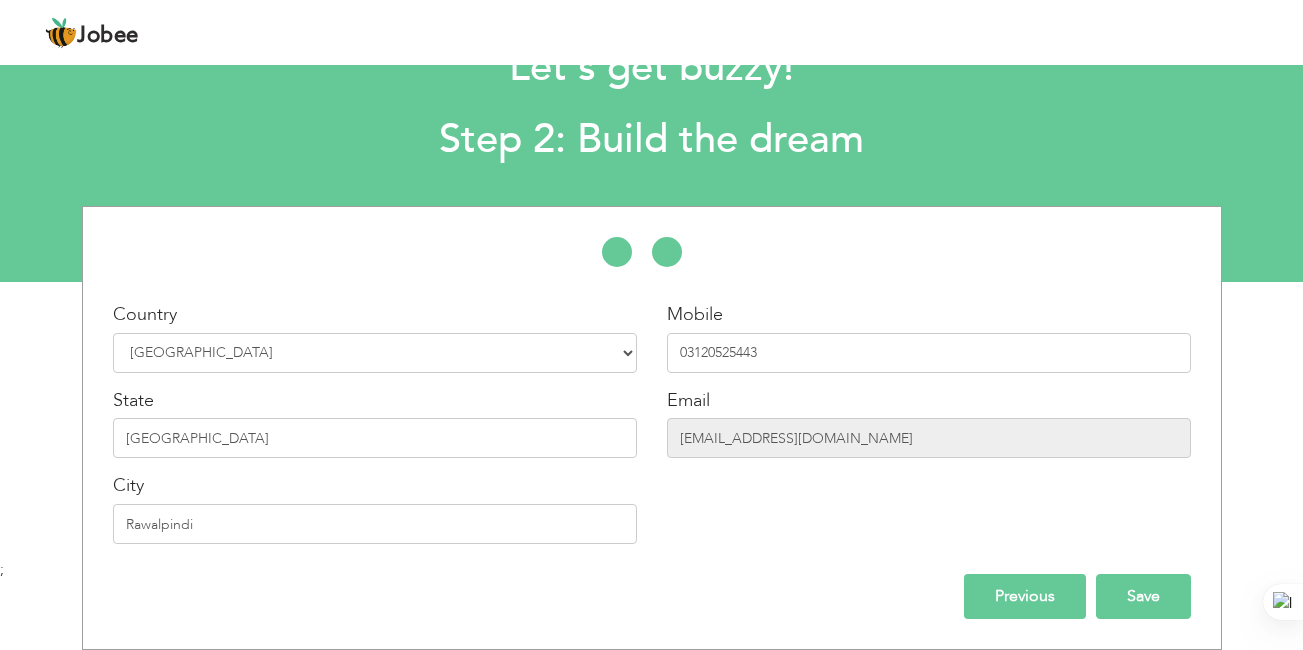 click on "Save" at bounding box center [1143, 596] 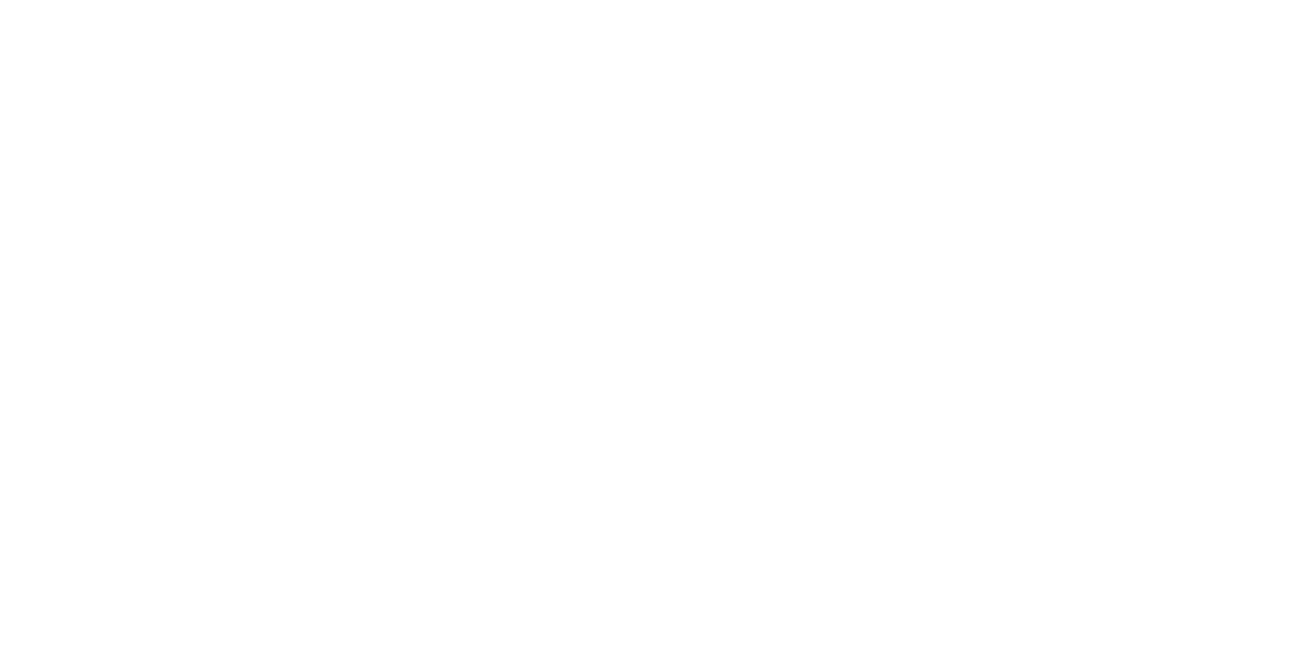 scroll, scrollTop: 0, scrollLeft: 0, axis: both 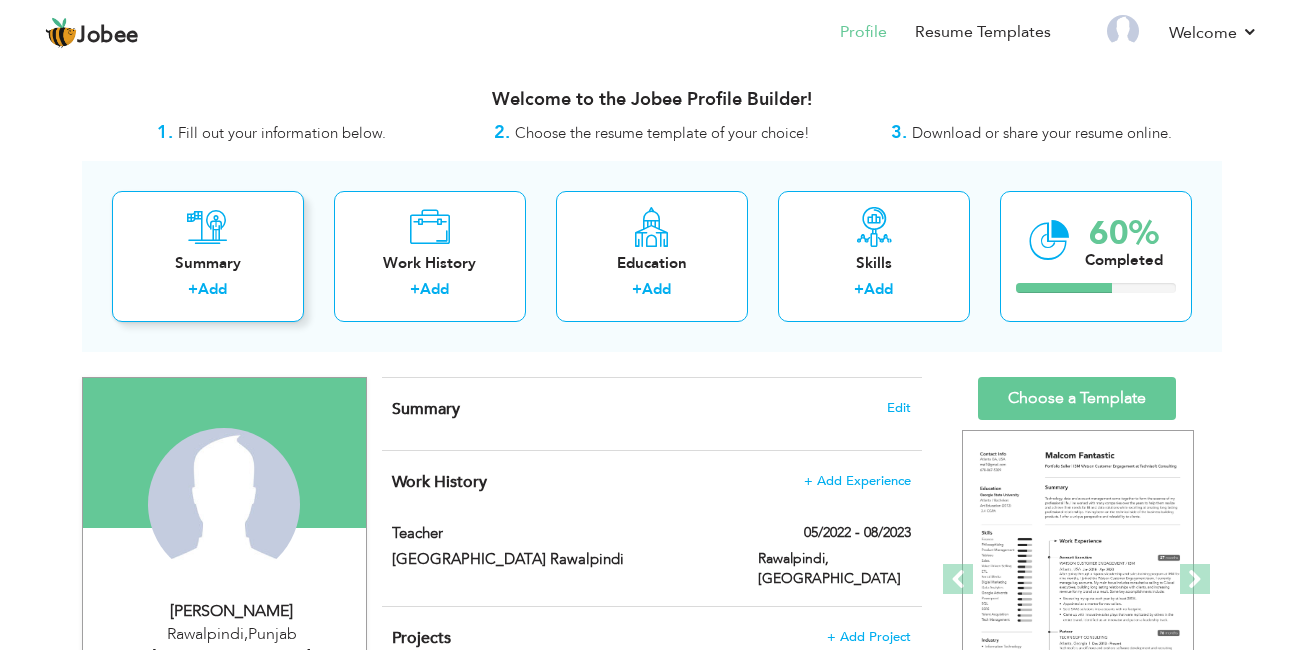 click on "Summary" at bounding box center (208, 263) 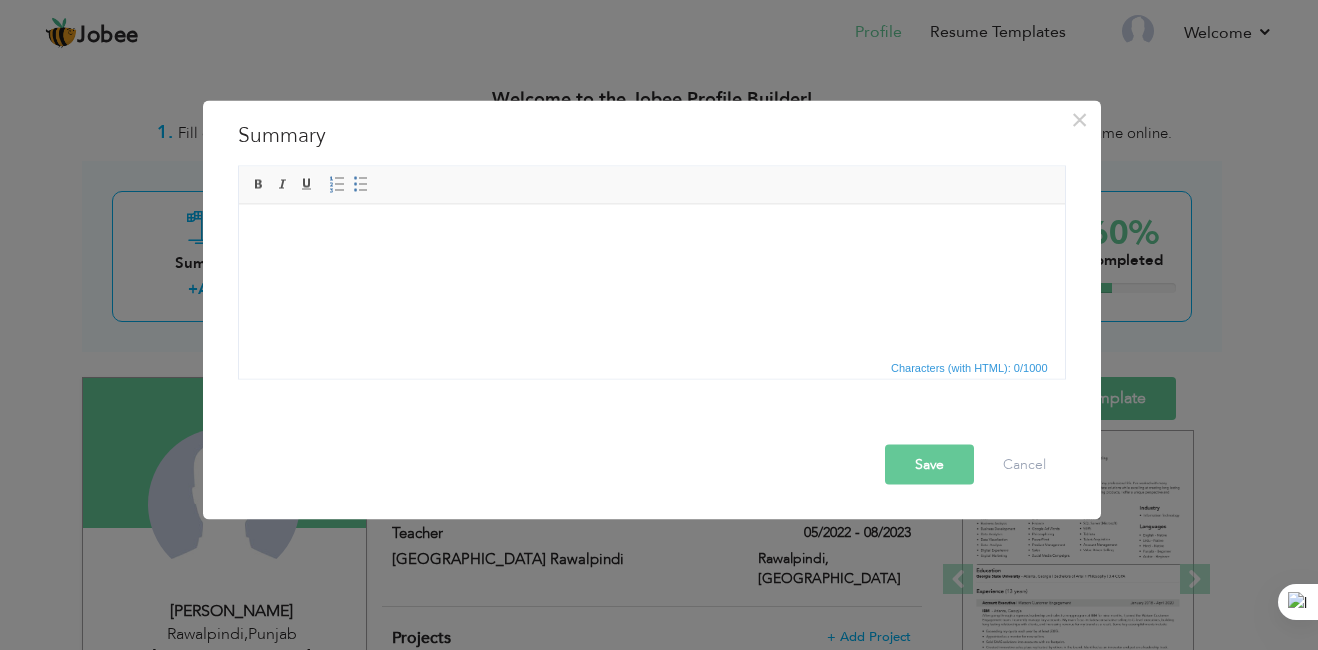 scroll, scrollTop: 0, scrollLeft: 0, axis: both 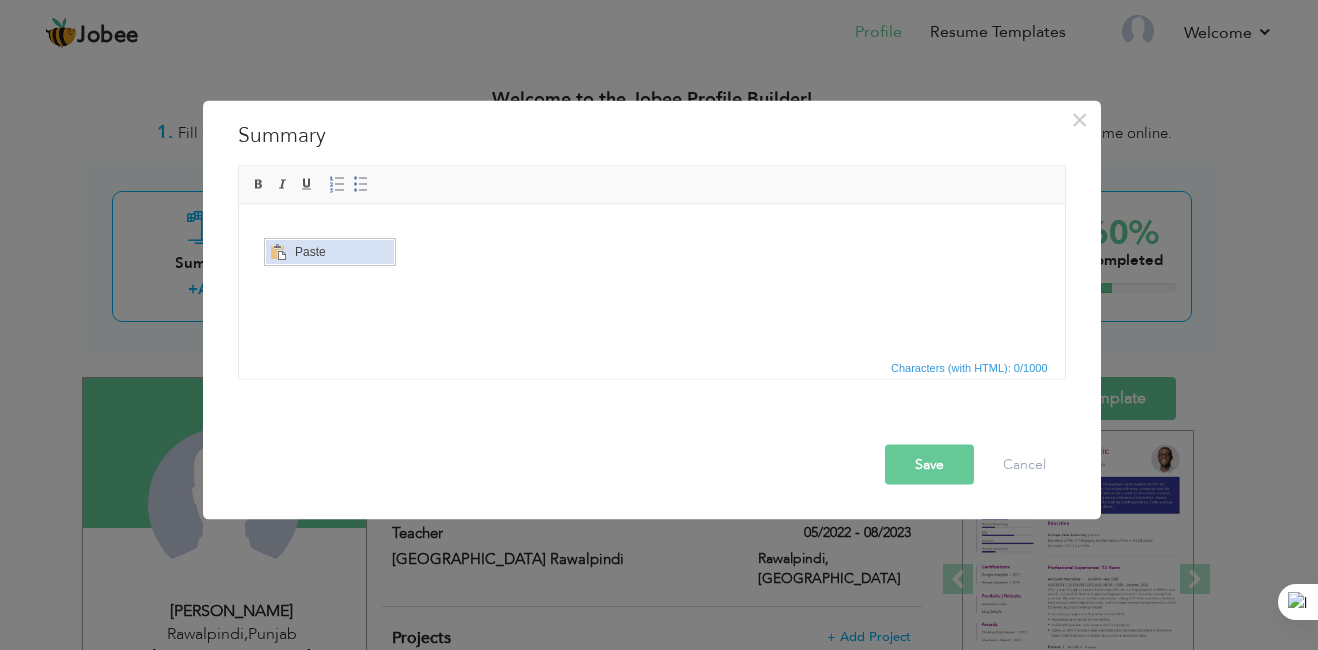 click at bounding box center (277, 251) 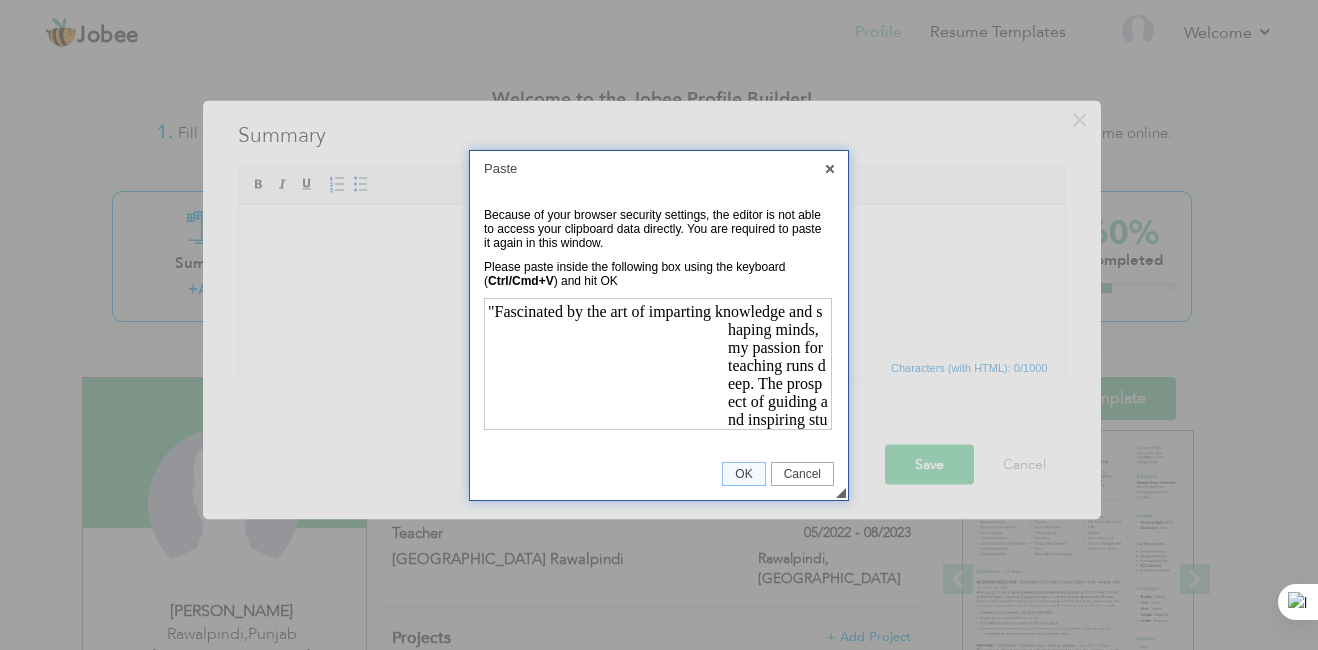 scroll, scrollTop: 0, scrollLeft: 0, axis: both 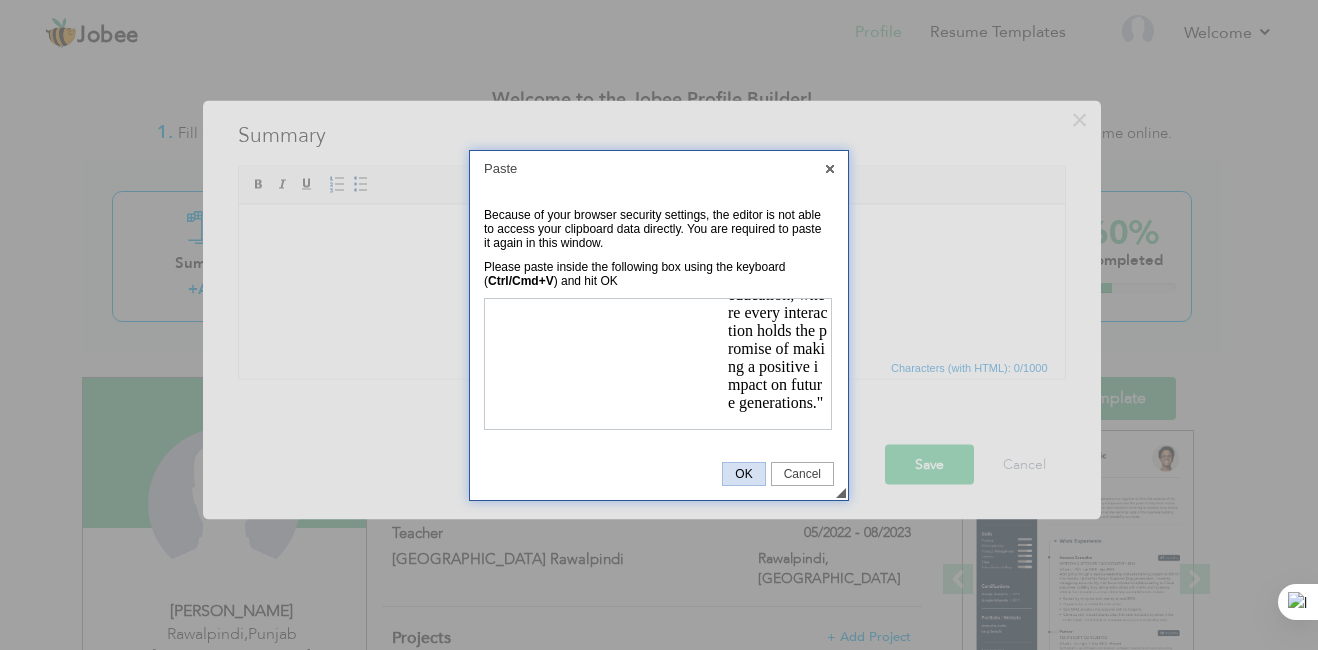 click on "OK" at bounding box center (743, 474) 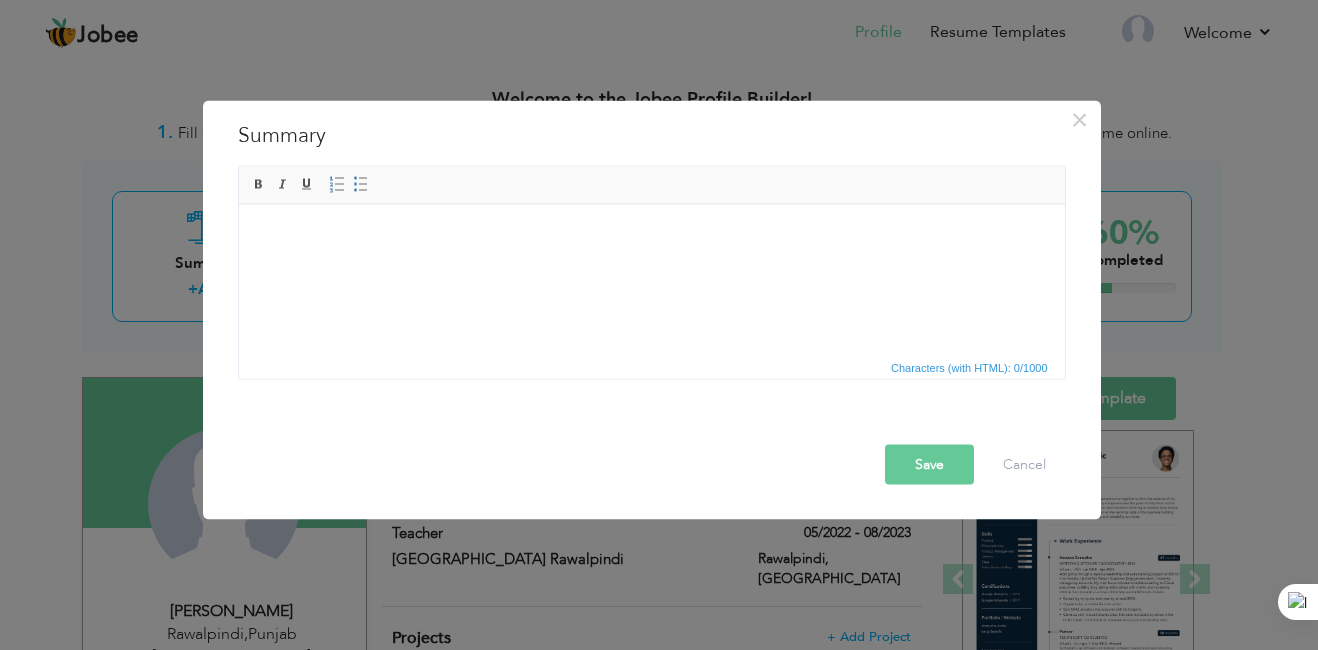 scroll, scrollTop: 0, scrollLeft: 0, axis: both 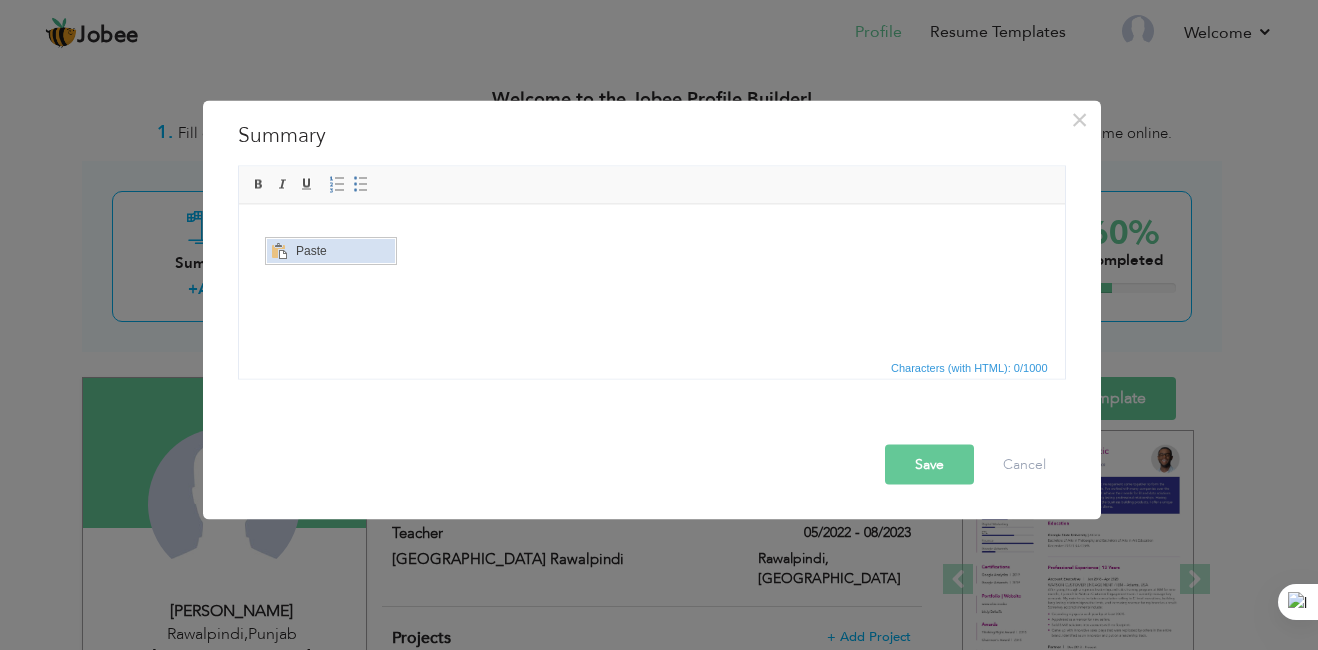 click on "Paste" at bounding box center [342, 250] 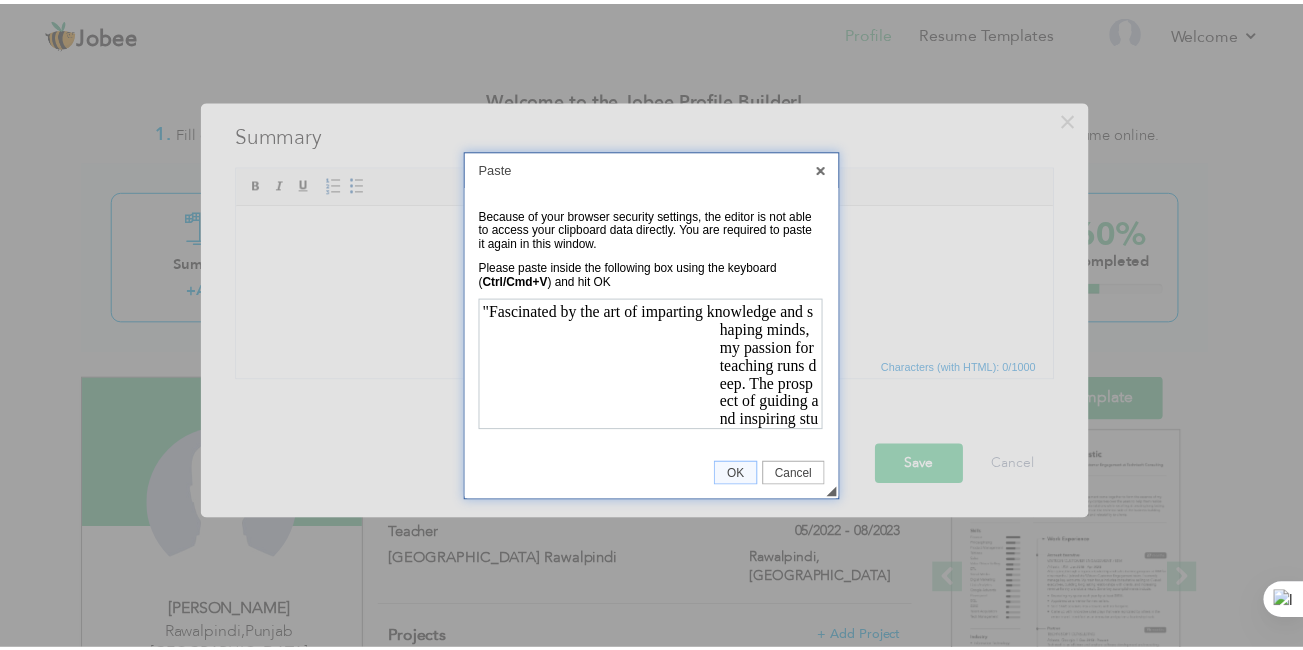 scroll, scrollTop: 0, scrollLeft: 0, axis: both 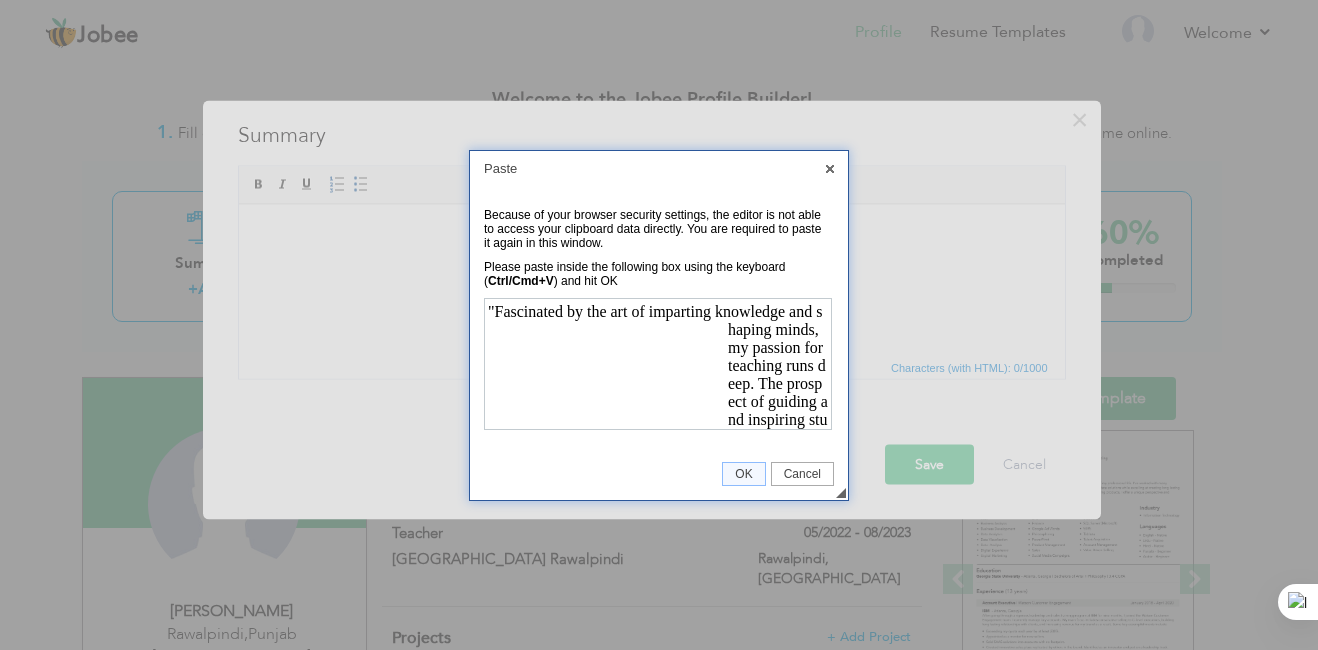 click on ""Fascinated
by the art of imparting knowledge and shaping minds, my passion for teaching
runs deep. The prospect of guiding and inspiring students to reach their full
potential resonates profoundly with me. From kindling curiosity to fostering
critical thinking, I see teaching as a noble endeavor that empowers individuals
and enriches communities. With a commitment to lifelong learning and a genuine
enthusiasm for sharing knowledge, I am eager to embark on a journey in
education, where every interaction holds the promise of making a positive
impact on future generations."" at bounding box center [657, 362] 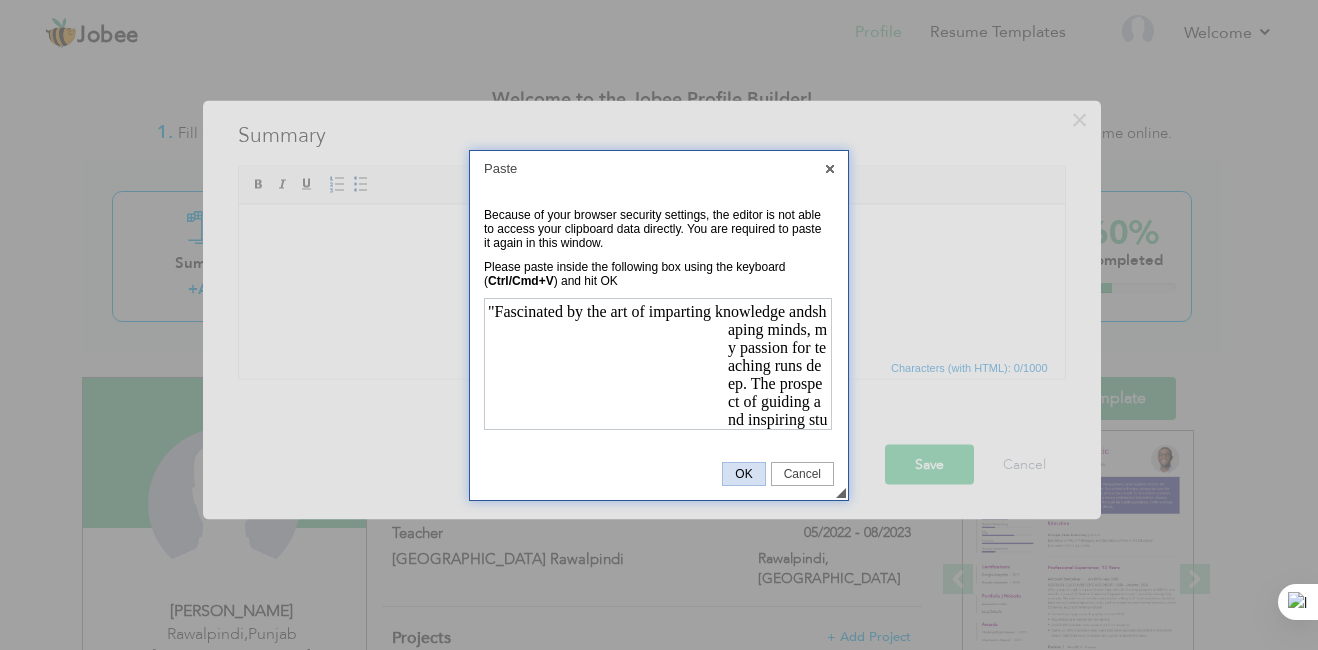 click on "OK" at bounding box center (743, 474) 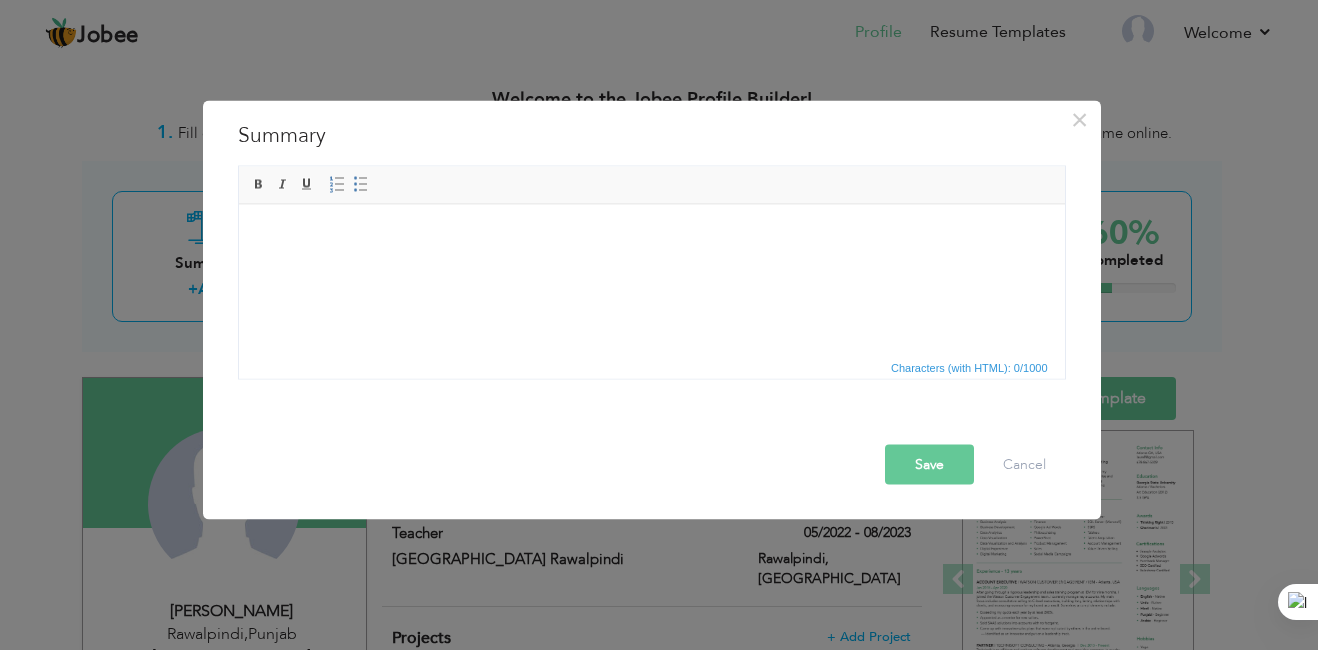 click on "Characters (with HTML): 0/1000" at bounding box center [969, 368] 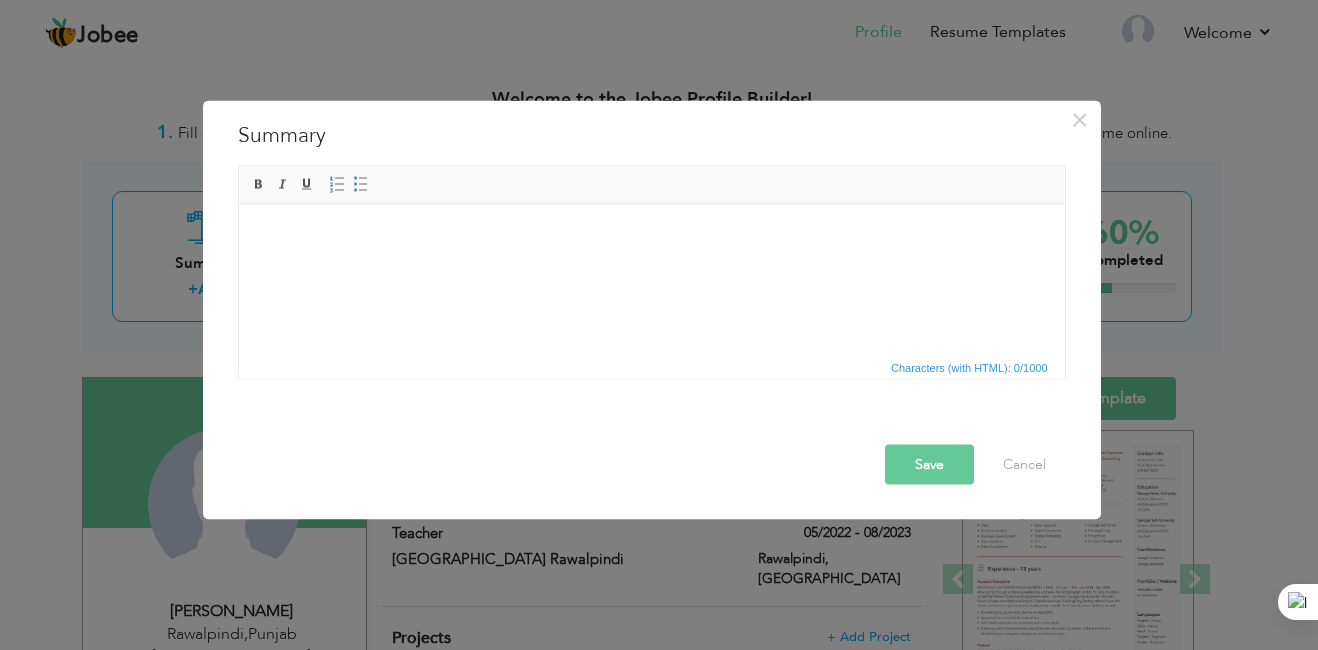 drag, startPoint x: 360, startPoint y: 290, endPoint x: 313, endPoint y: 288, distance: 47.042534 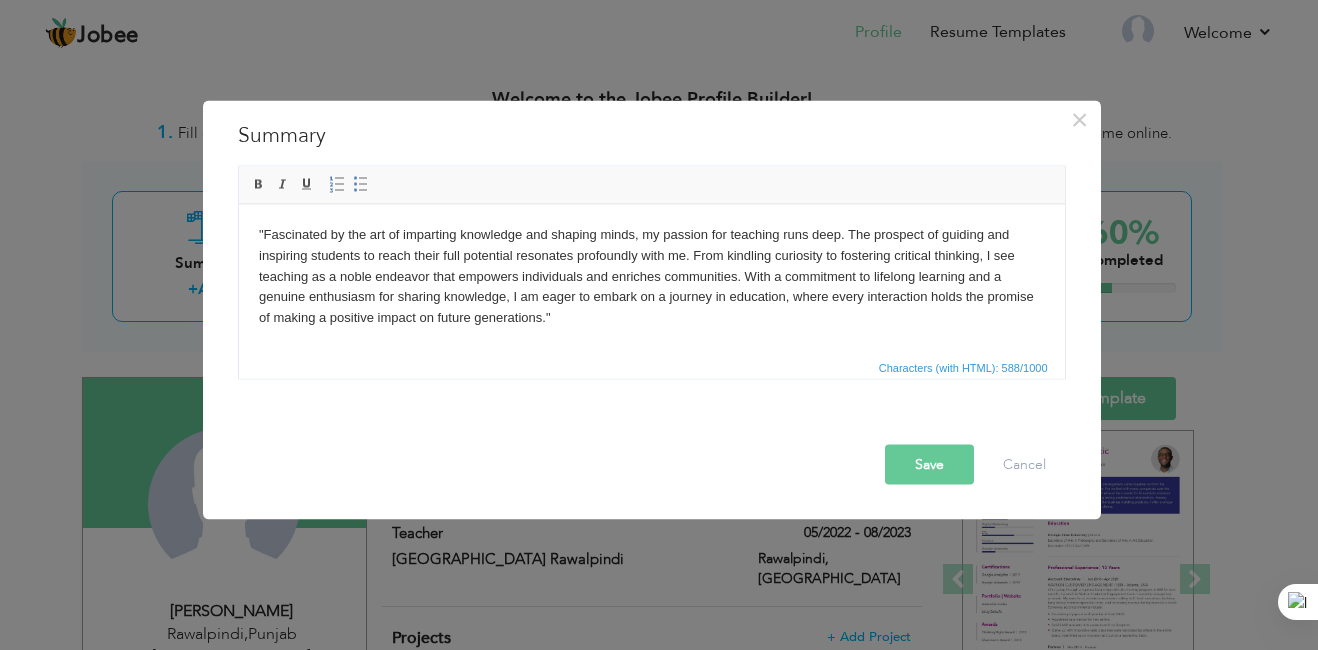 click on "Save" at bounding box center [929, 465] 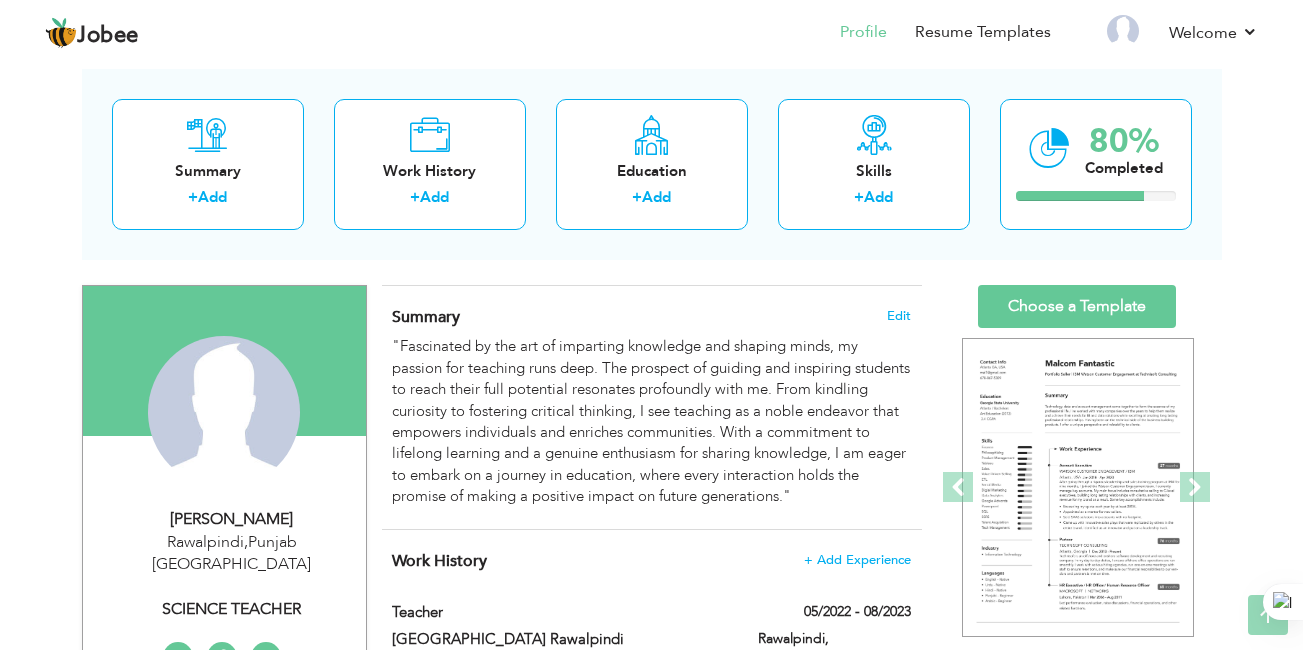 scroll, scrollTop: 91, scrollLeft: 0, axis: vertical 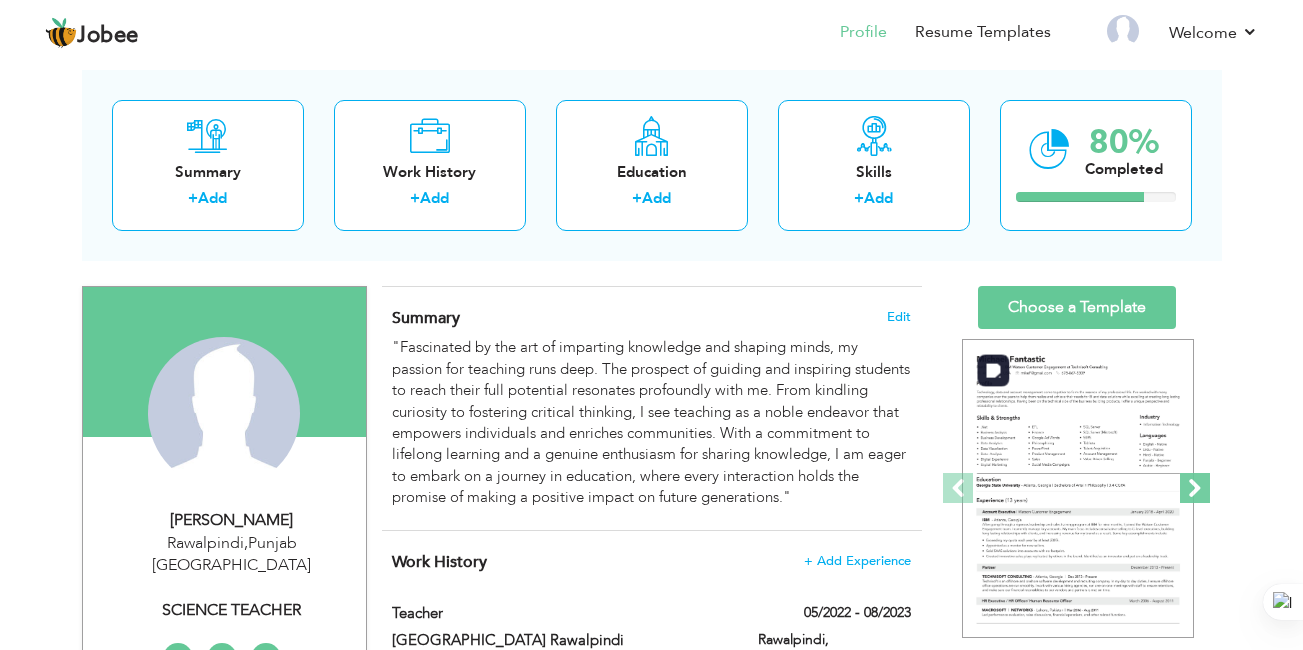 click at bounding box center (1195, 488) 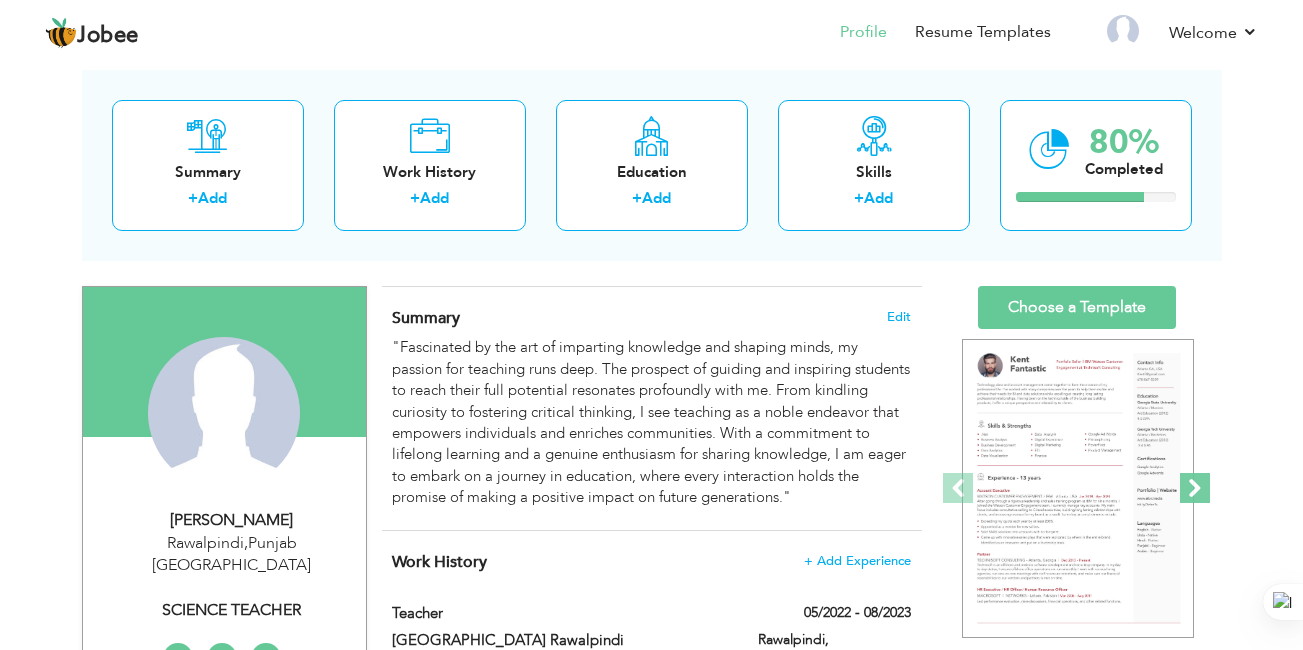 click at bounding box center [1195, 488] 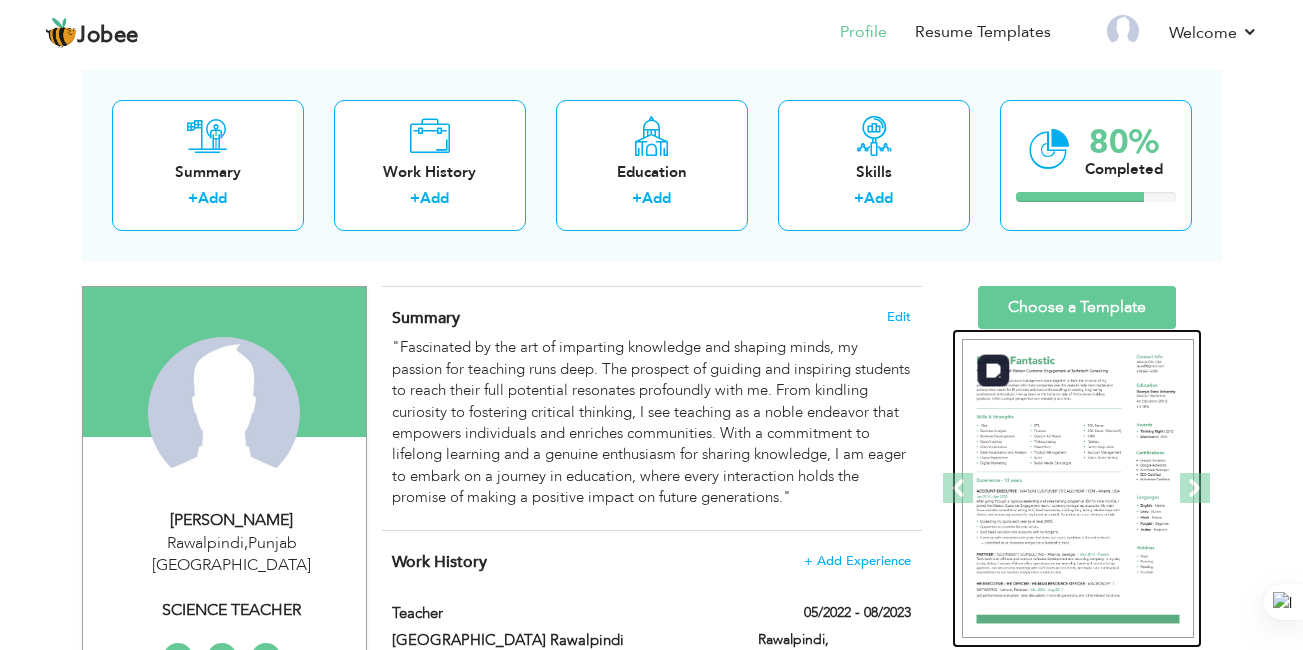 click at bounding box center [1078, 489] 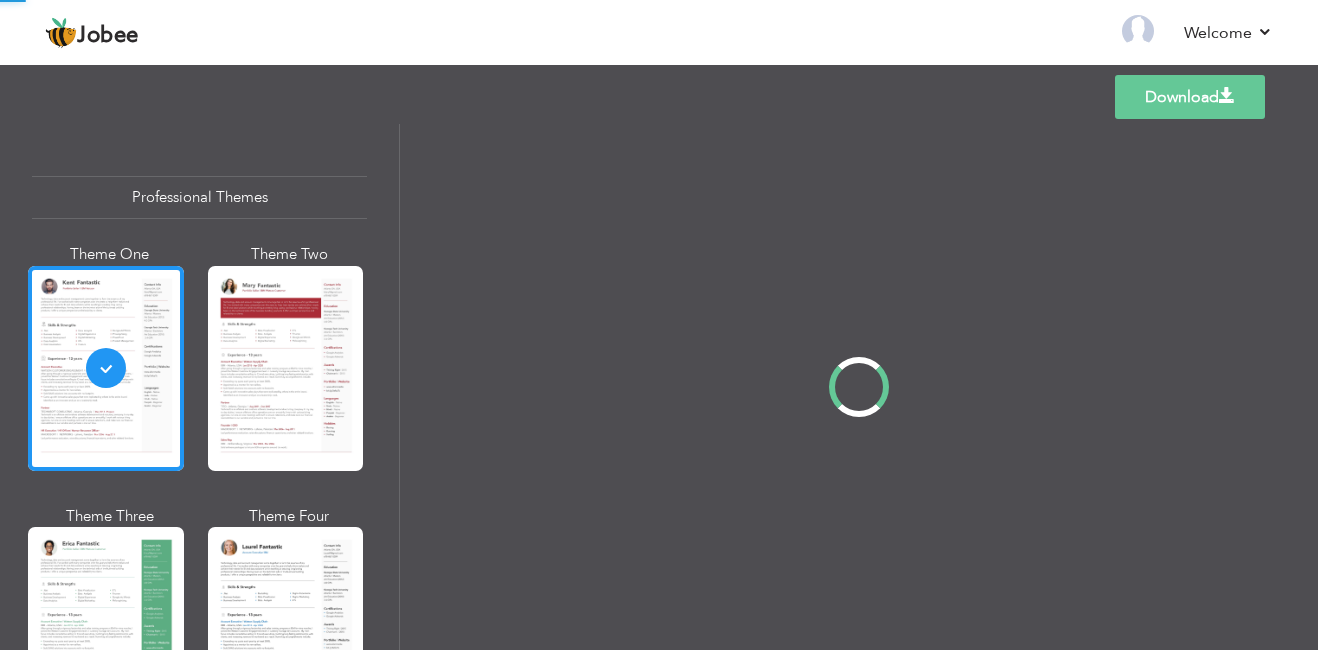 scroll, scrollTop: 0, scrollLeft: 0, axis: both 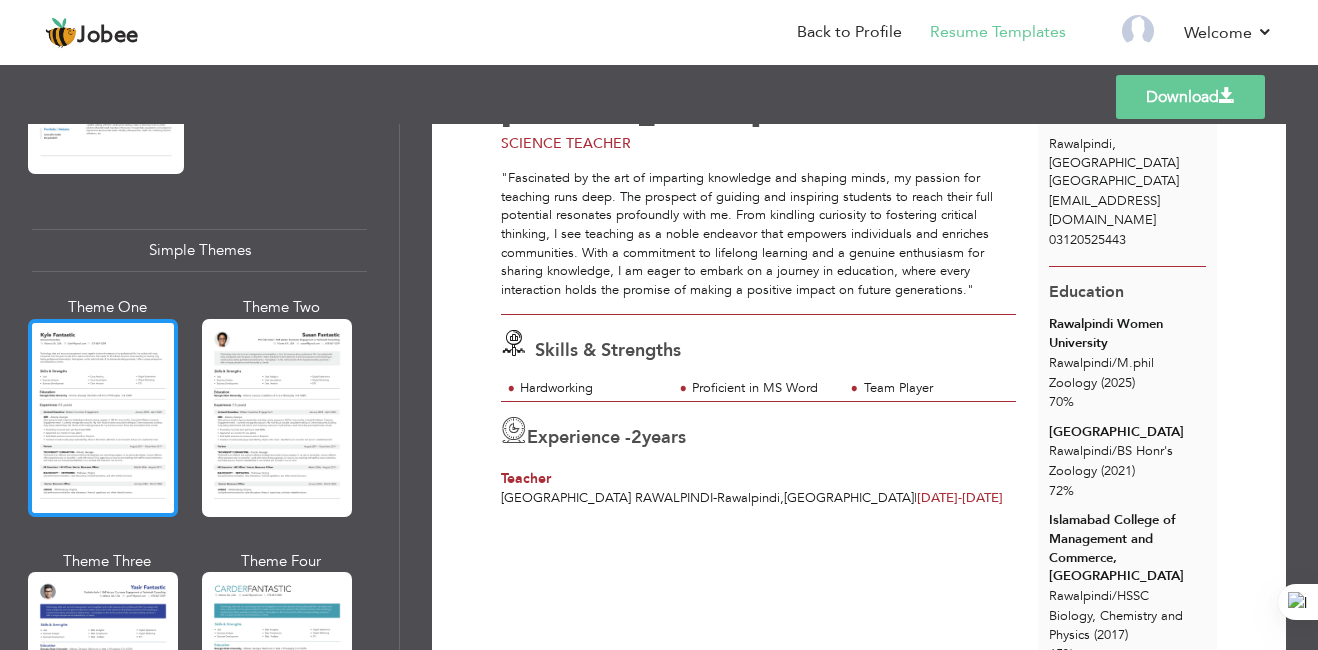 click at bounding box center (103, 418) 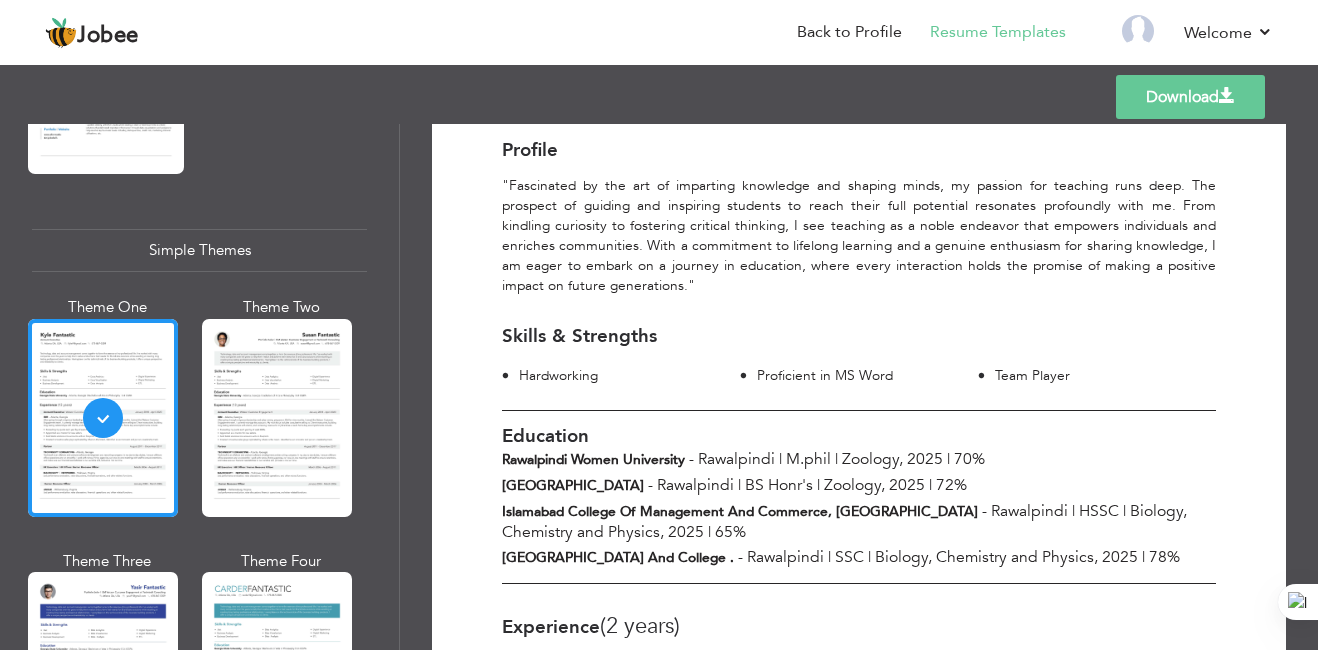 scroll, scrollTop: 0, scrollLeft: 0, axis: both 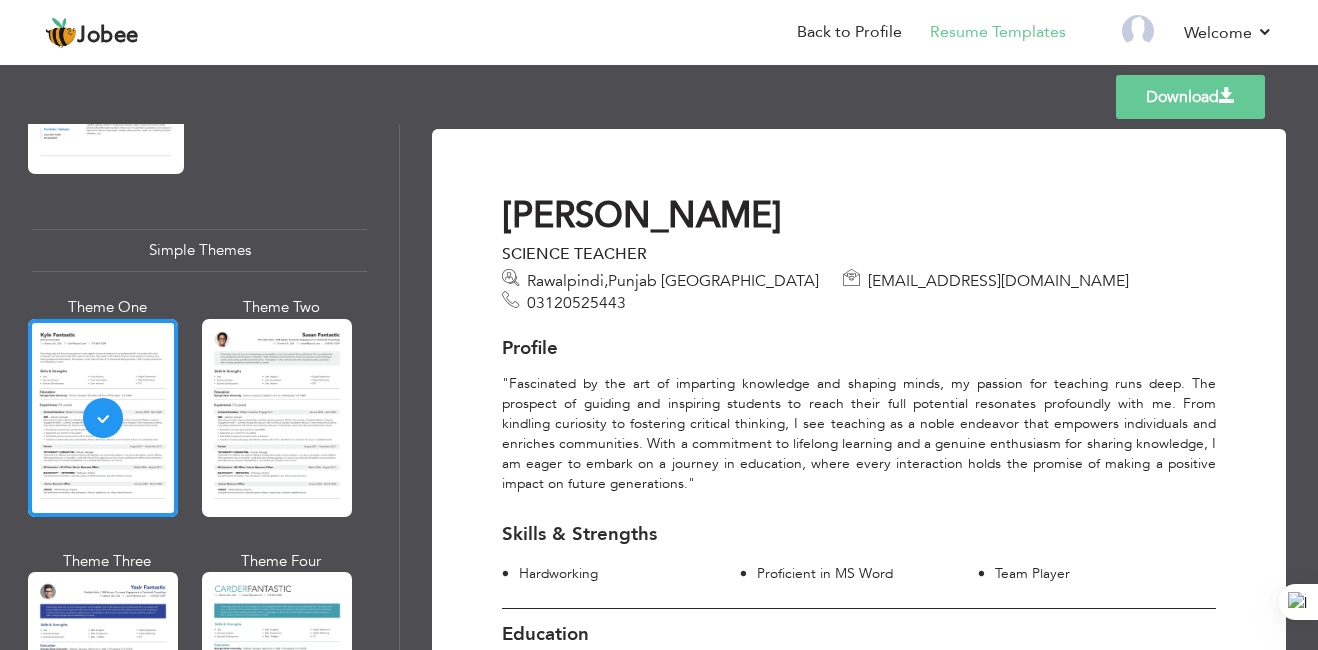click on "Download" at bounding box center (1190, 97) 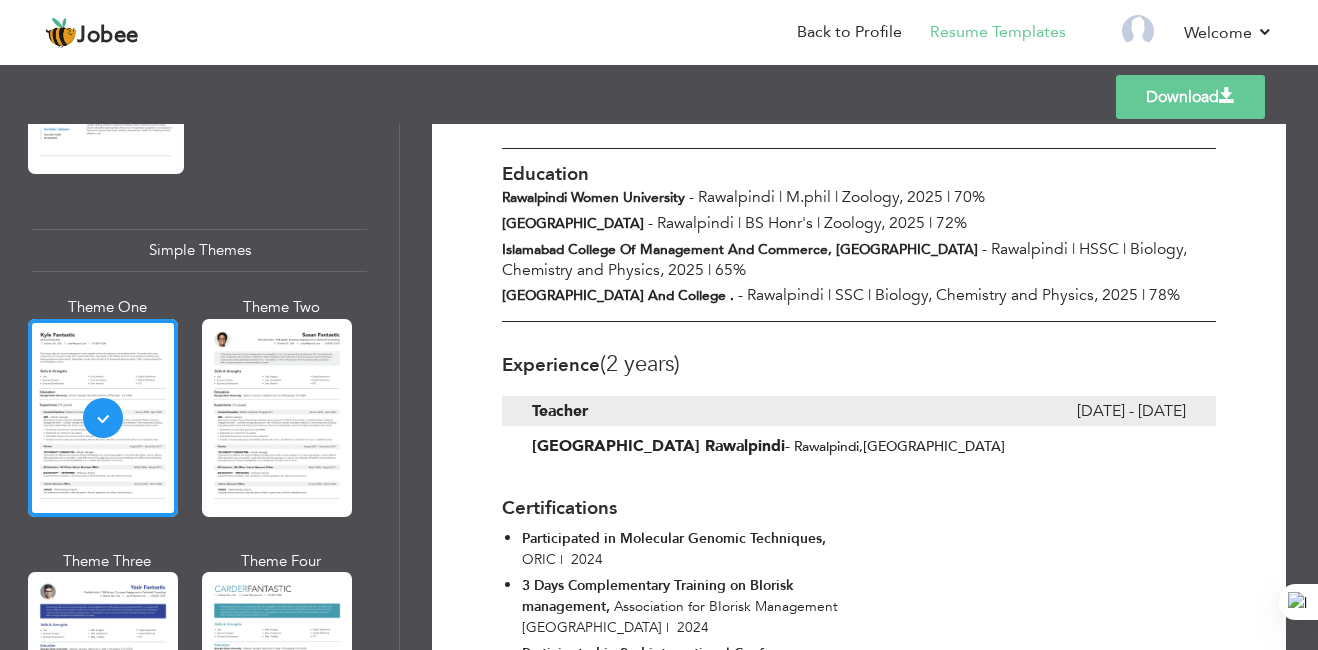 scroll, scrollTop: 464, scrollLeft: 0, axis: vertical 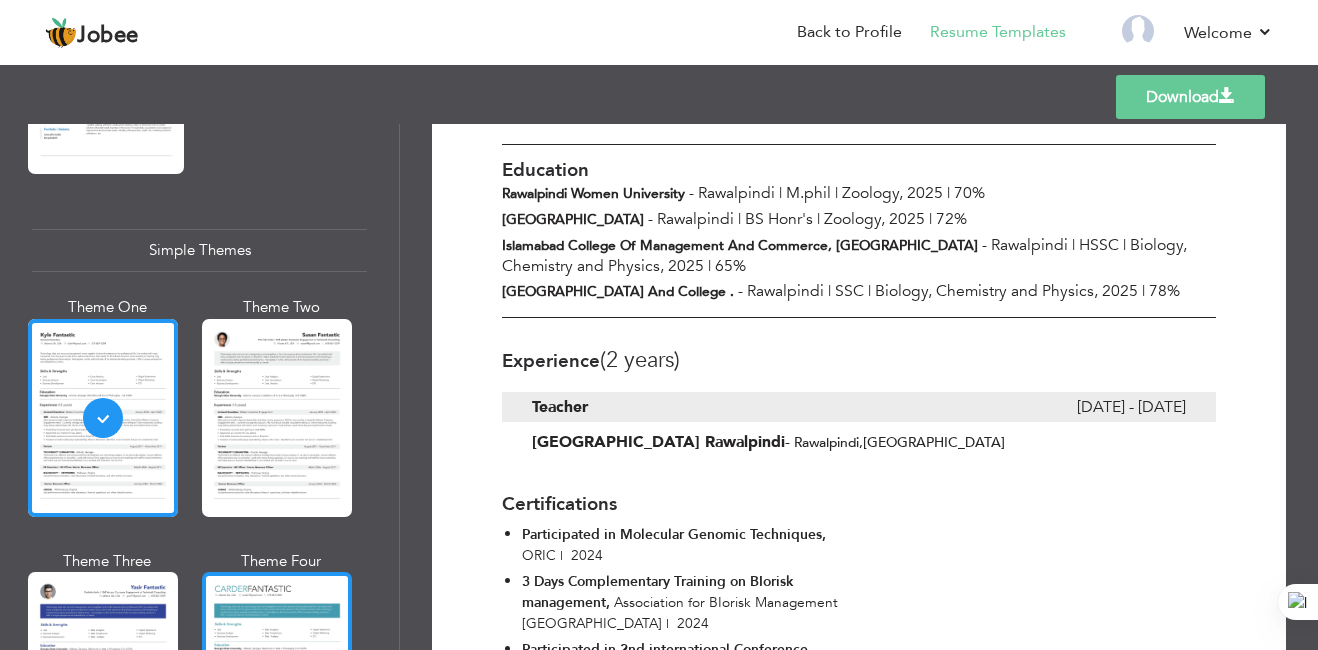 click at bounding box center [277, 671] 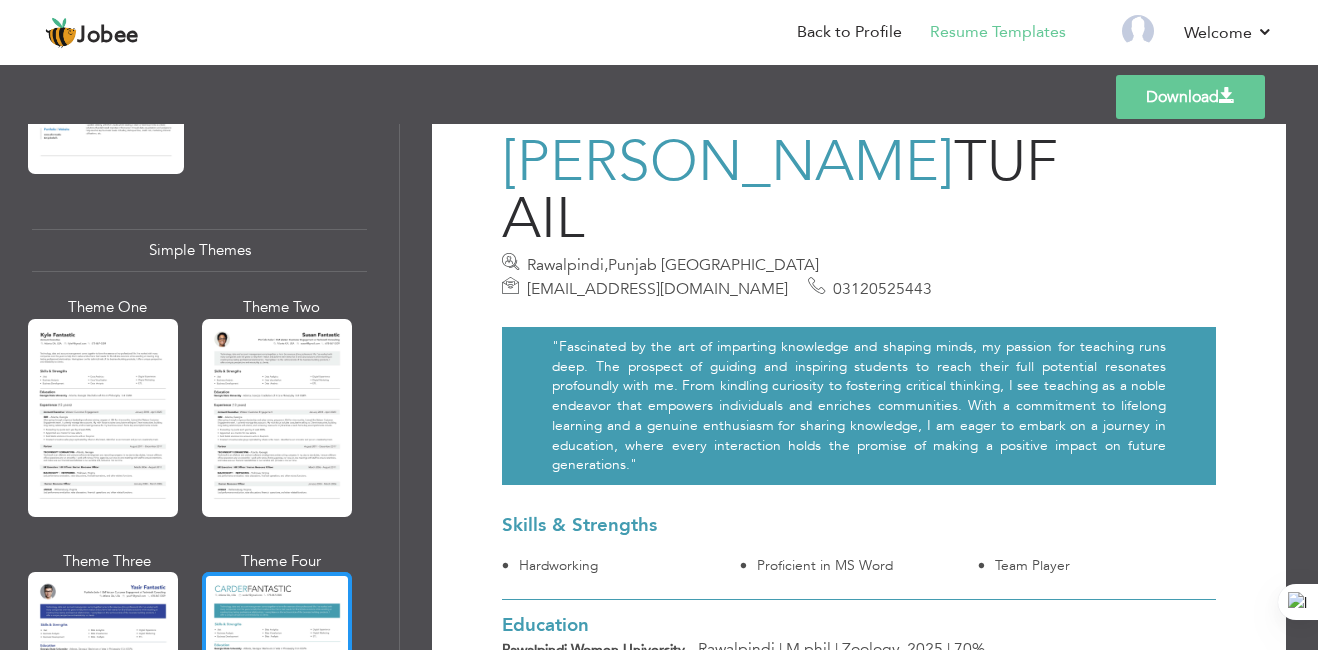 scroll, scrollTop: 0, scrollLeft: 0, axis: both 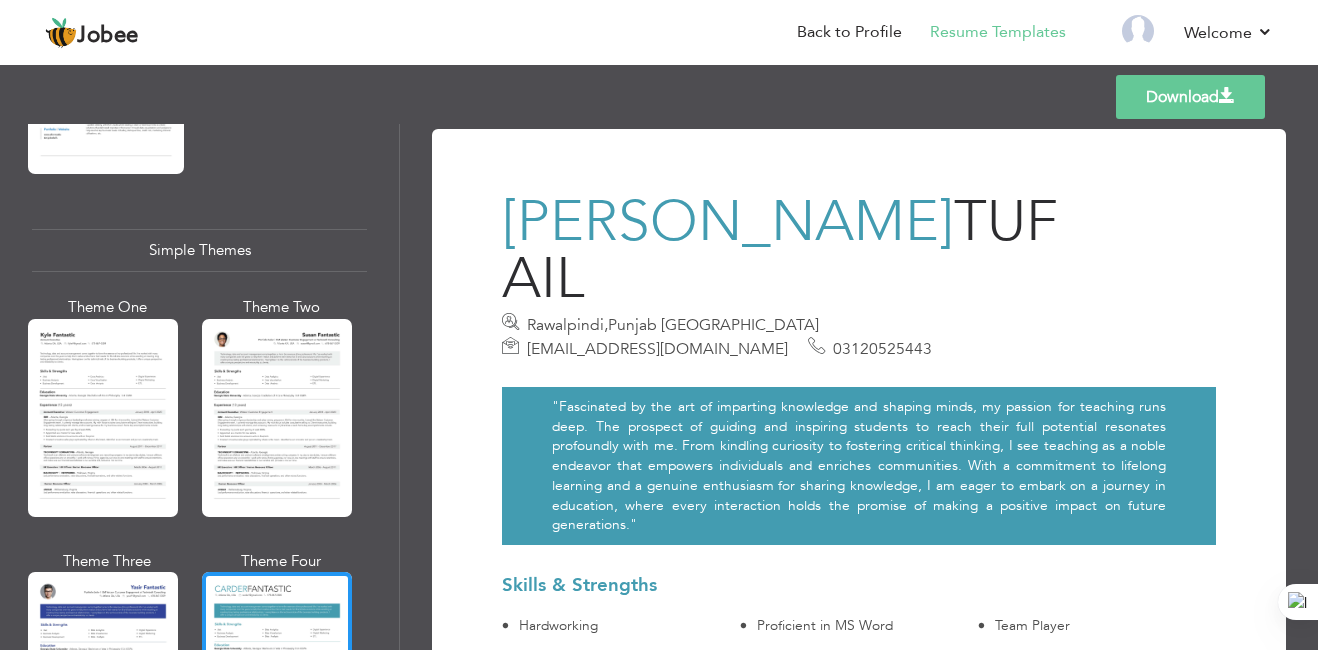 click on "Download" at bounding box center (1190, 97) 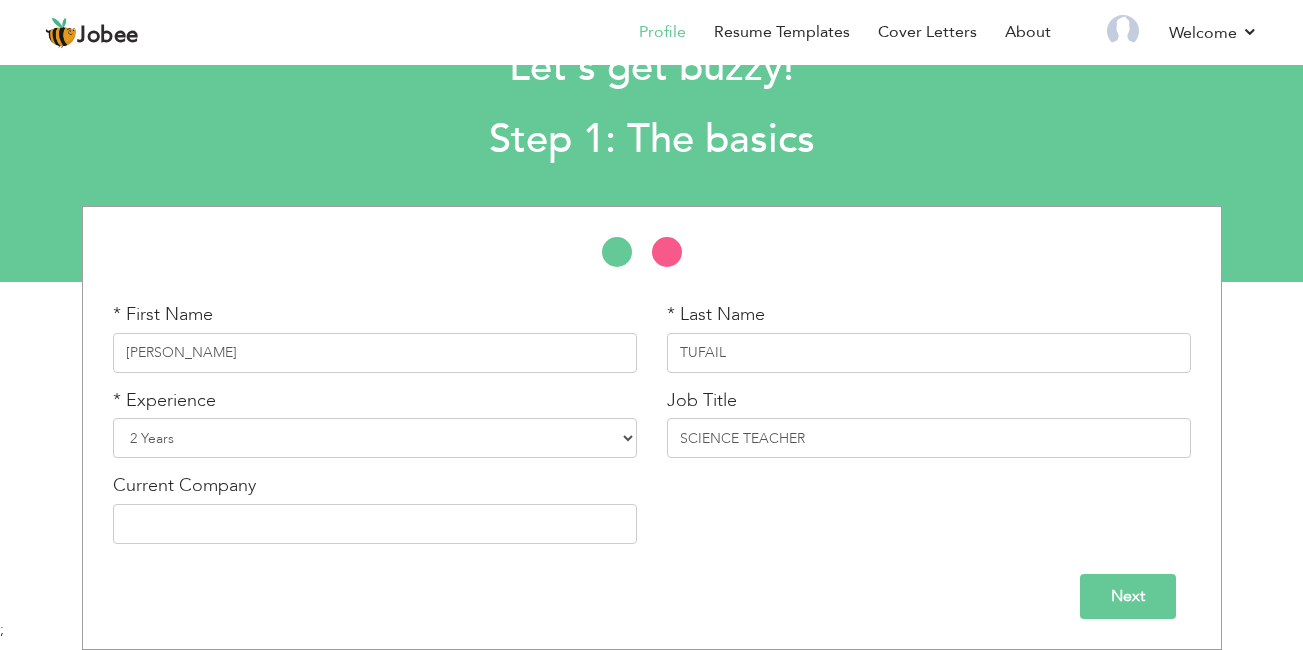 scroll, scrollTop: 76, scrollLeft: 0, axis: vertical 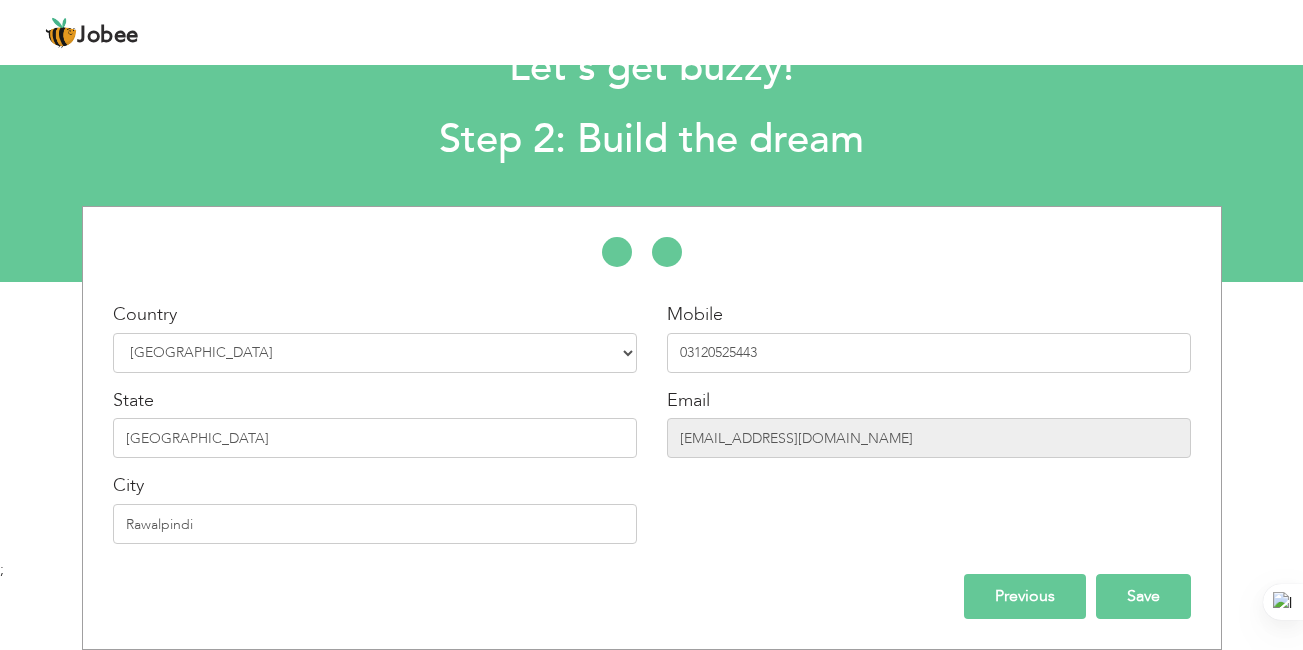 click on "Save" at bounding box center (1143, 596) 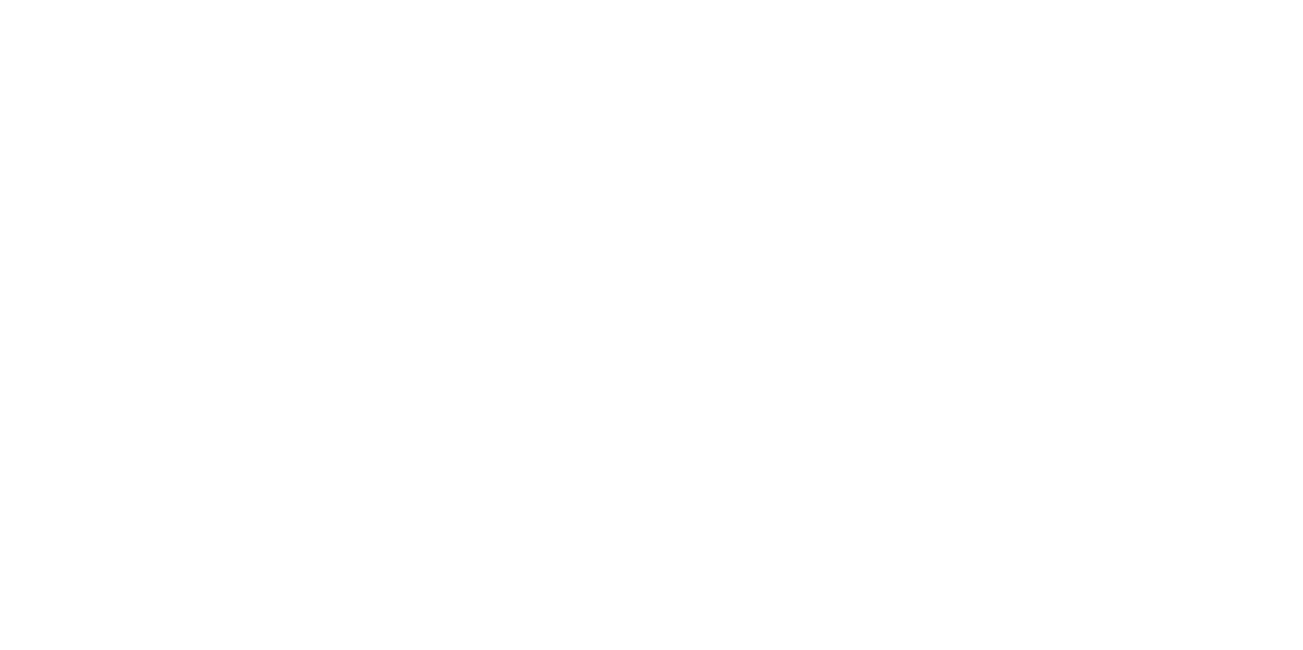 scroll, scrollTop: 0, scrollLeft: 0, axis: both 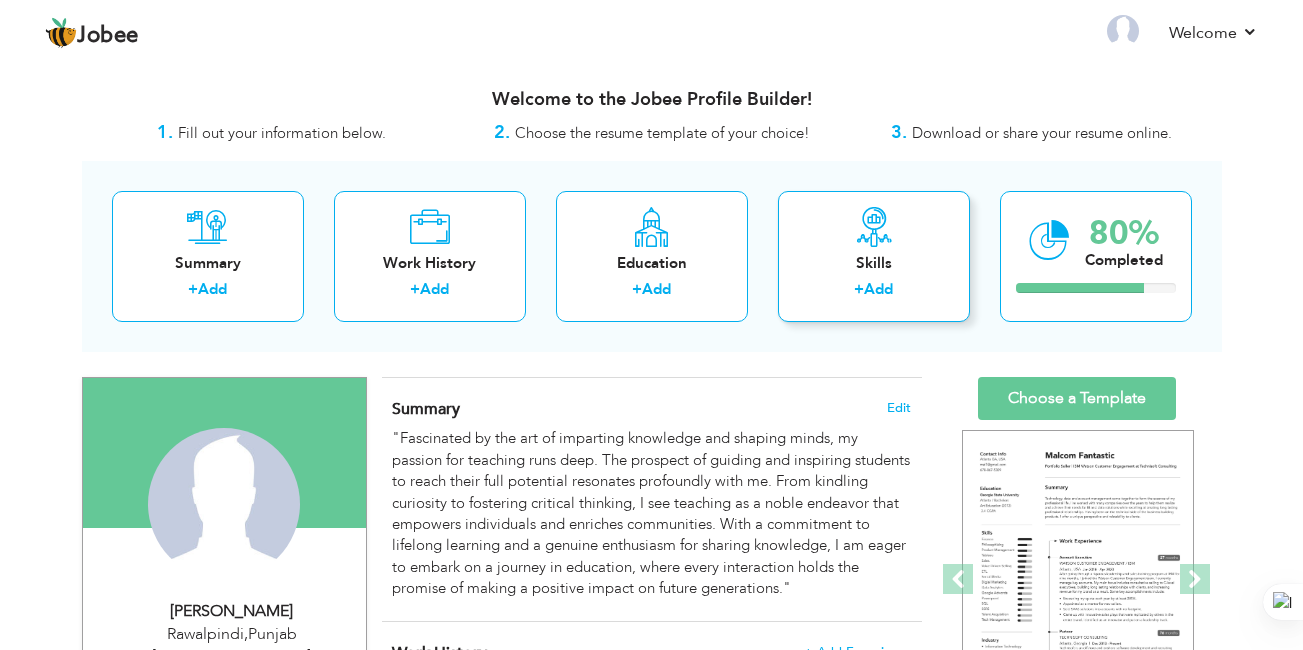 click at bounding box center (874, 227) 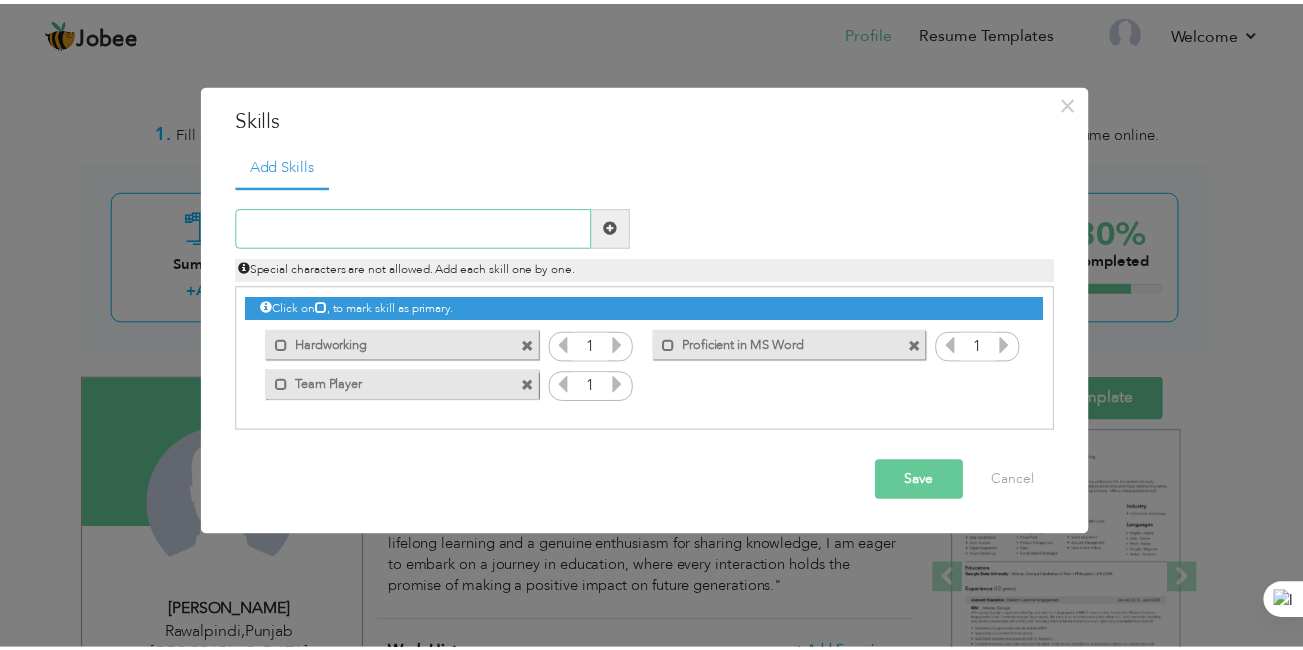 scroll, scrollTop: 0, scrollLeft: 0, axis: both 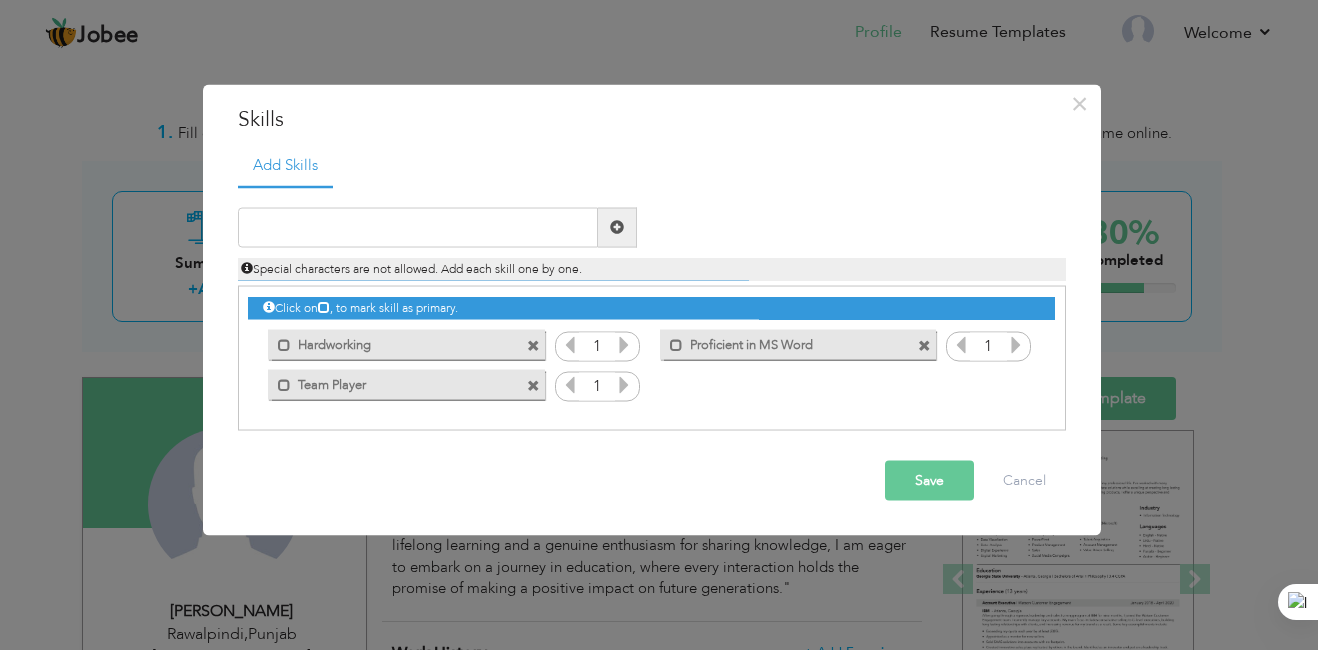 click at bounding box center (533, 346) 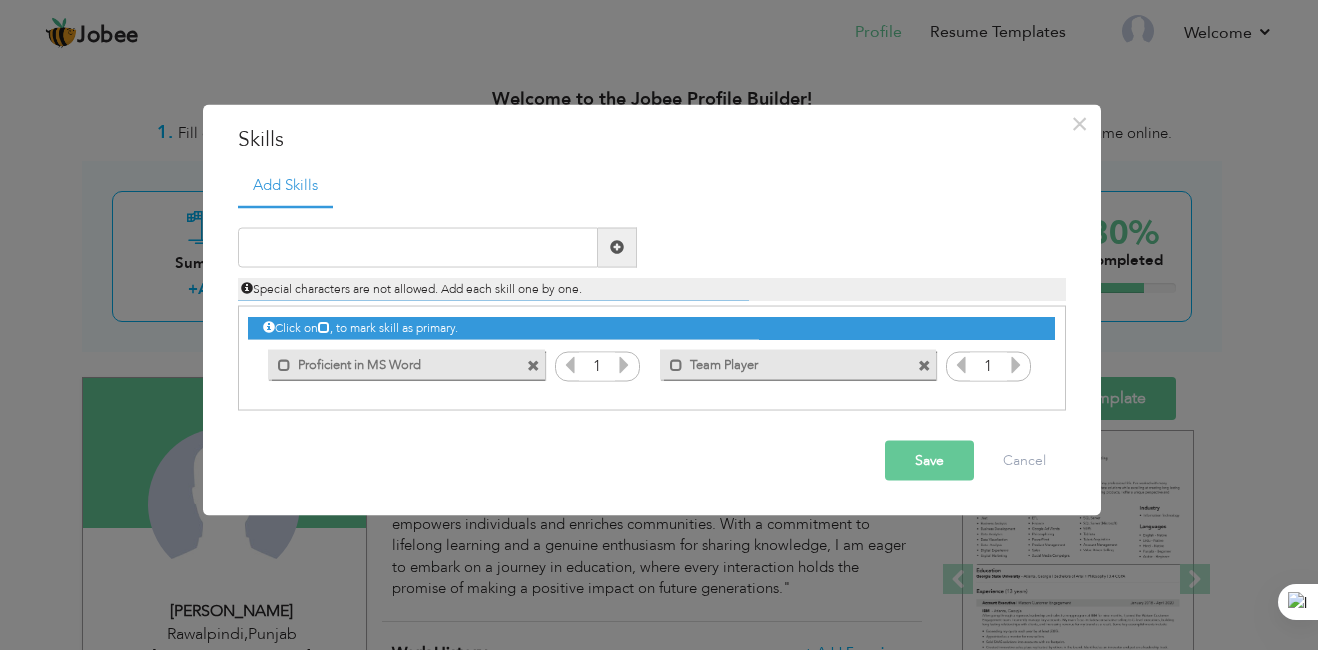 click at bounding box center [533, 366] 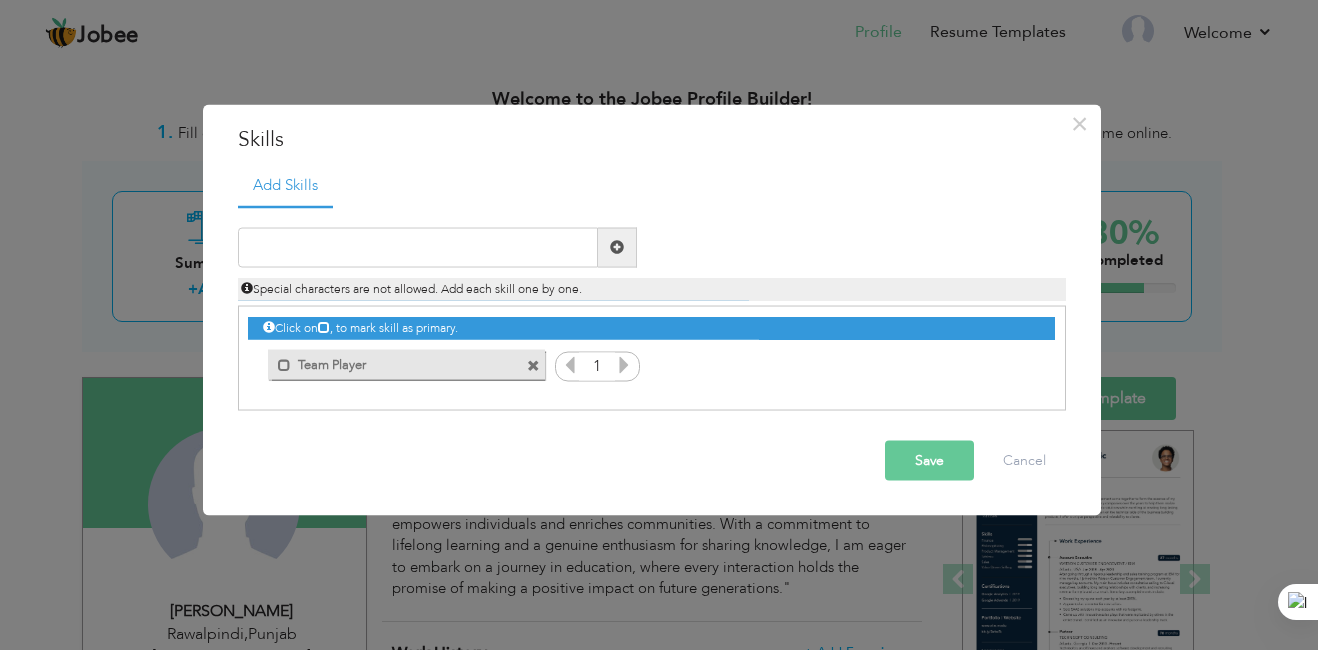 click at bounding box center (533, 366) 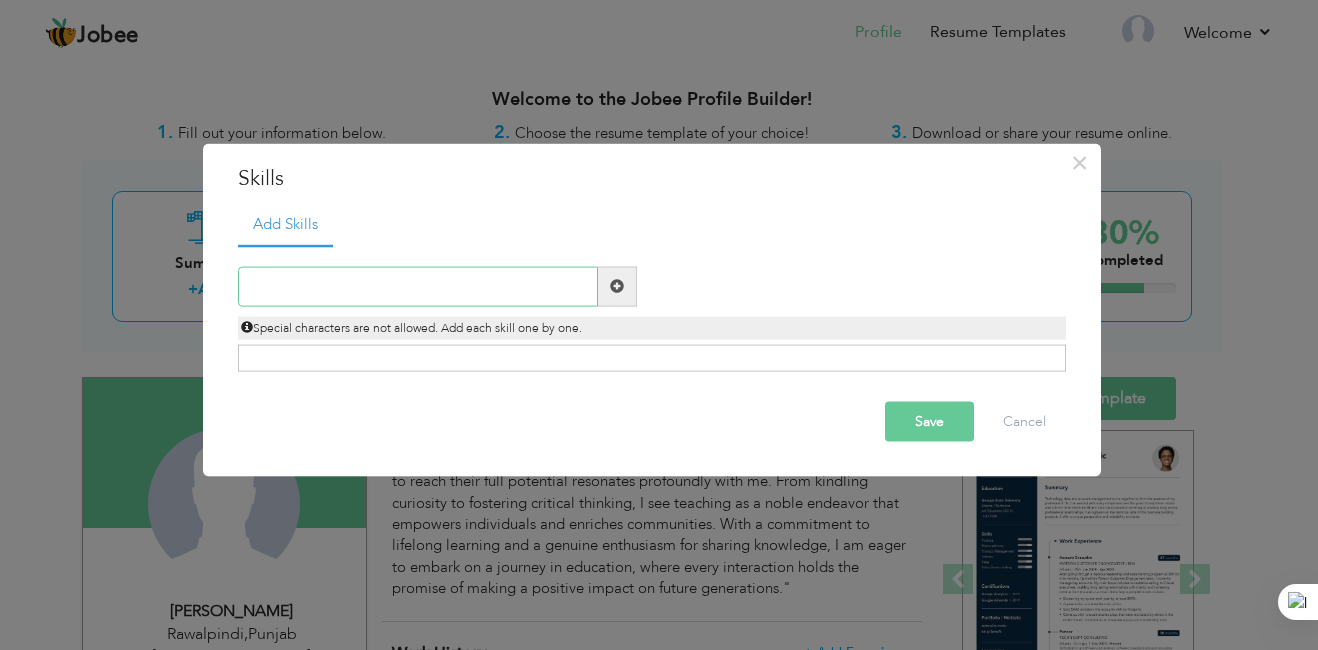 click at bounding box center (418, 286) 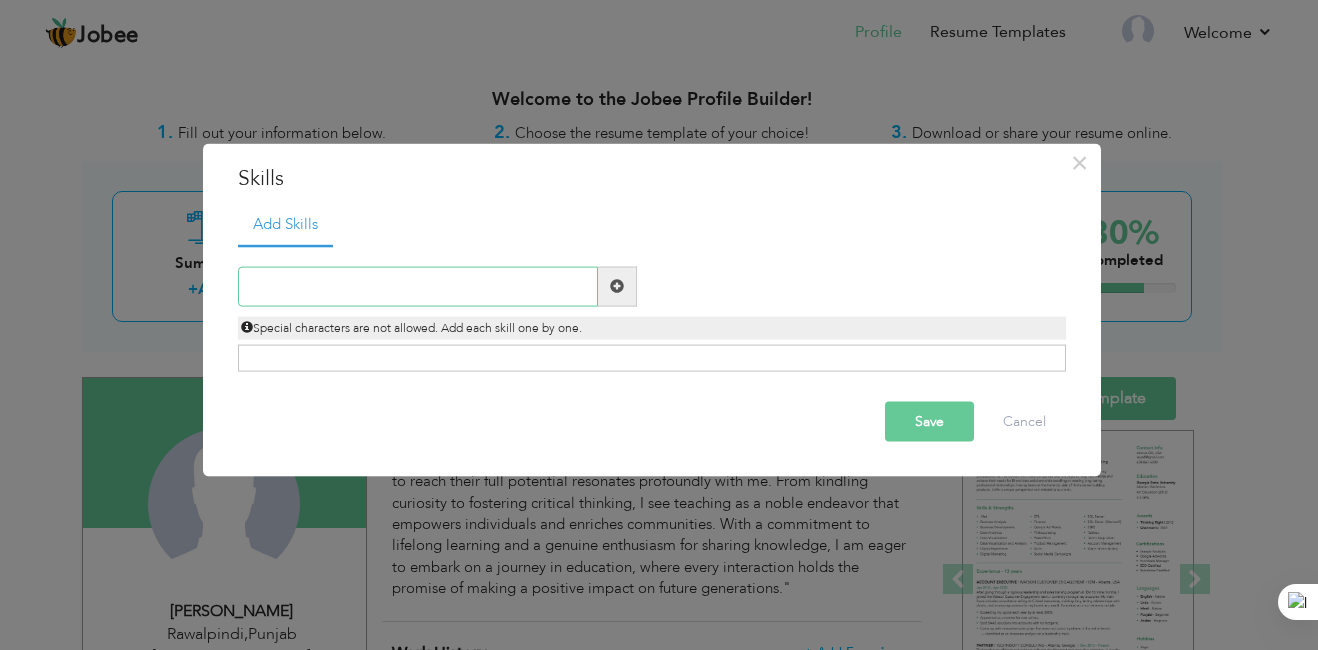paste on "Proficient in MS Word (document formatting, tables" 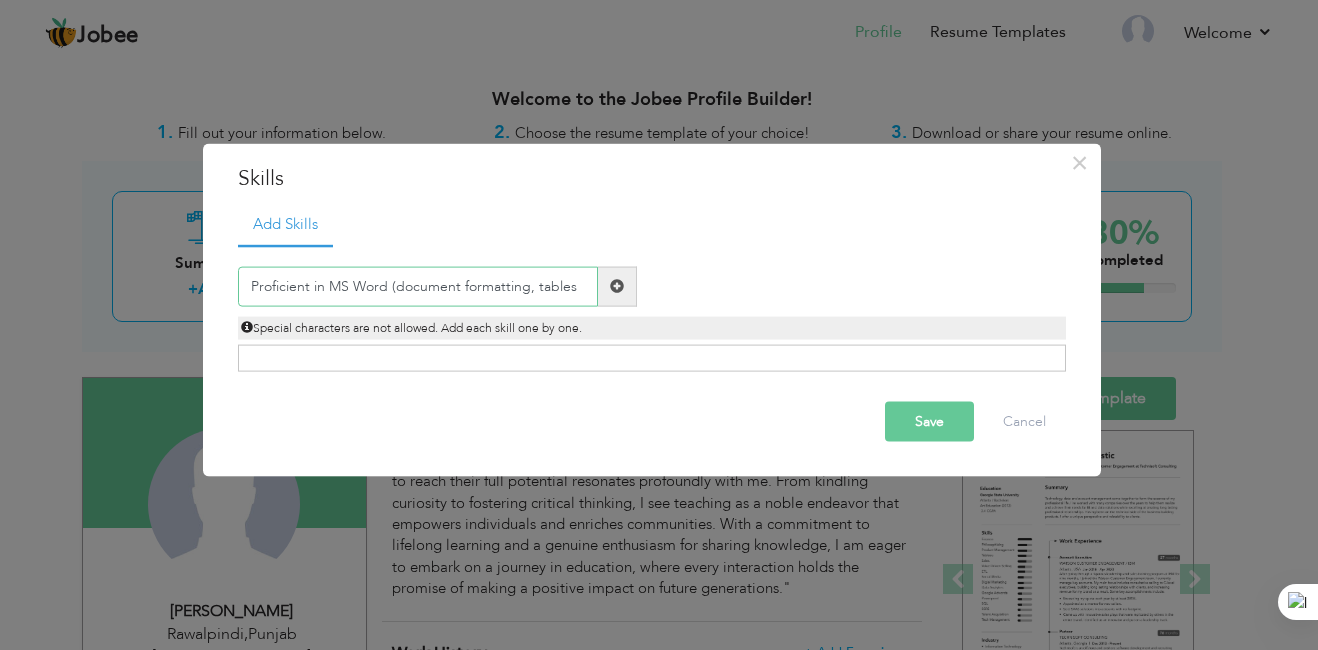 type on "Proficient in MS Word (document formatting, tables" 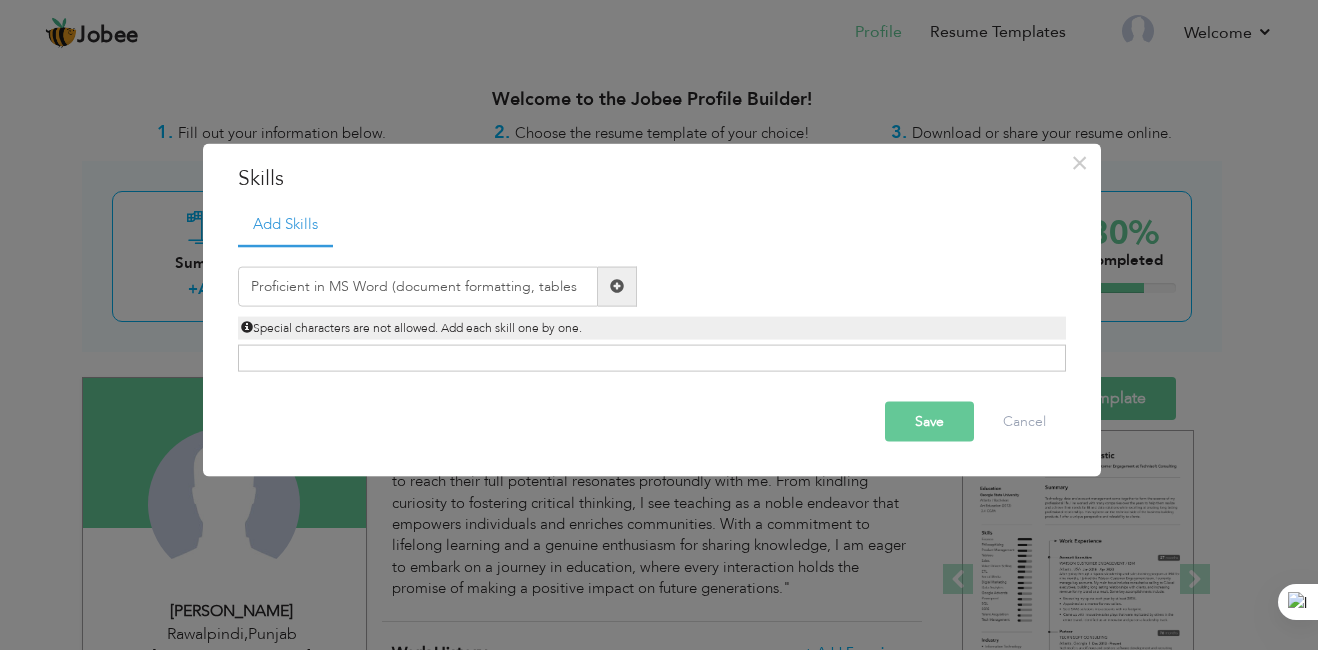 click at bounding box center (617, 286) 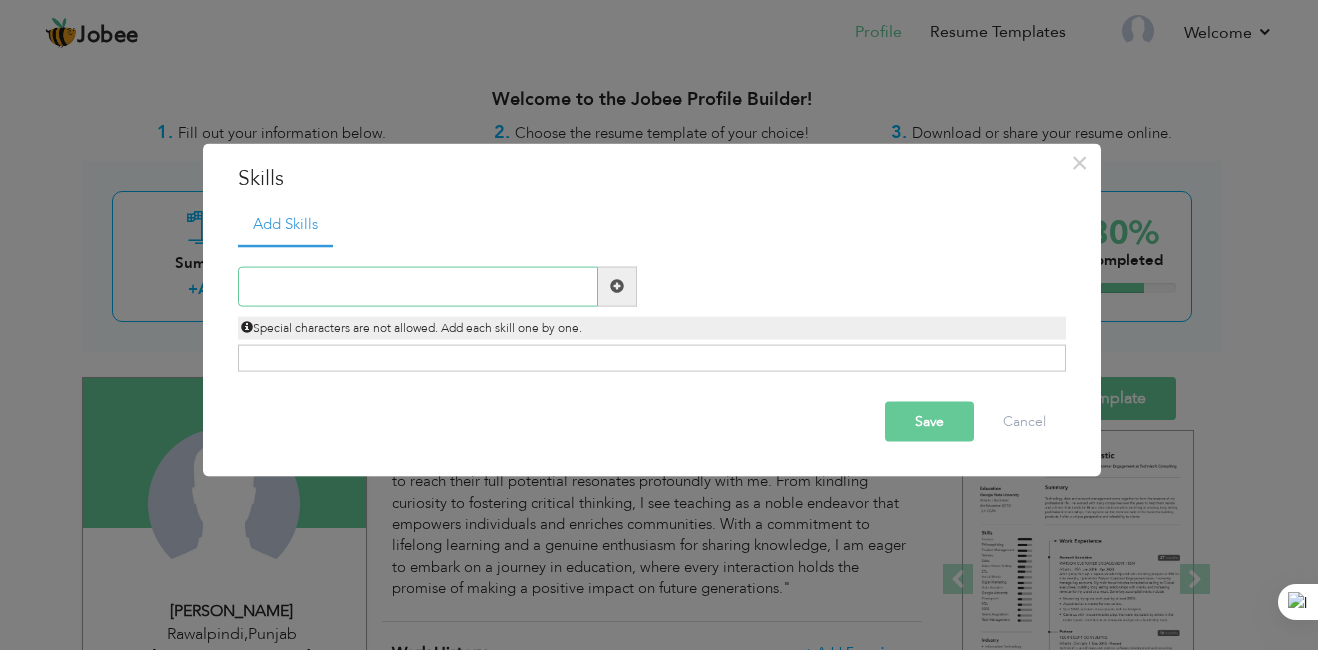 click at bounding box center (418, 286) 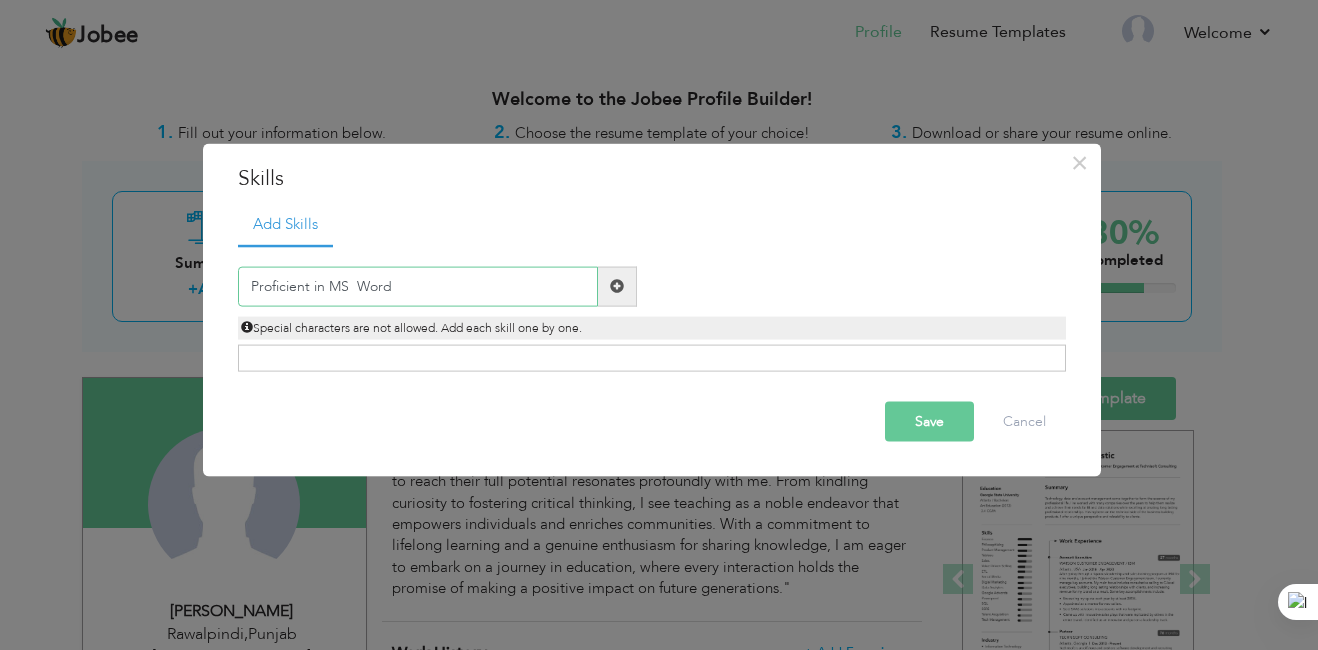 type on "Proficient in MS  Word" 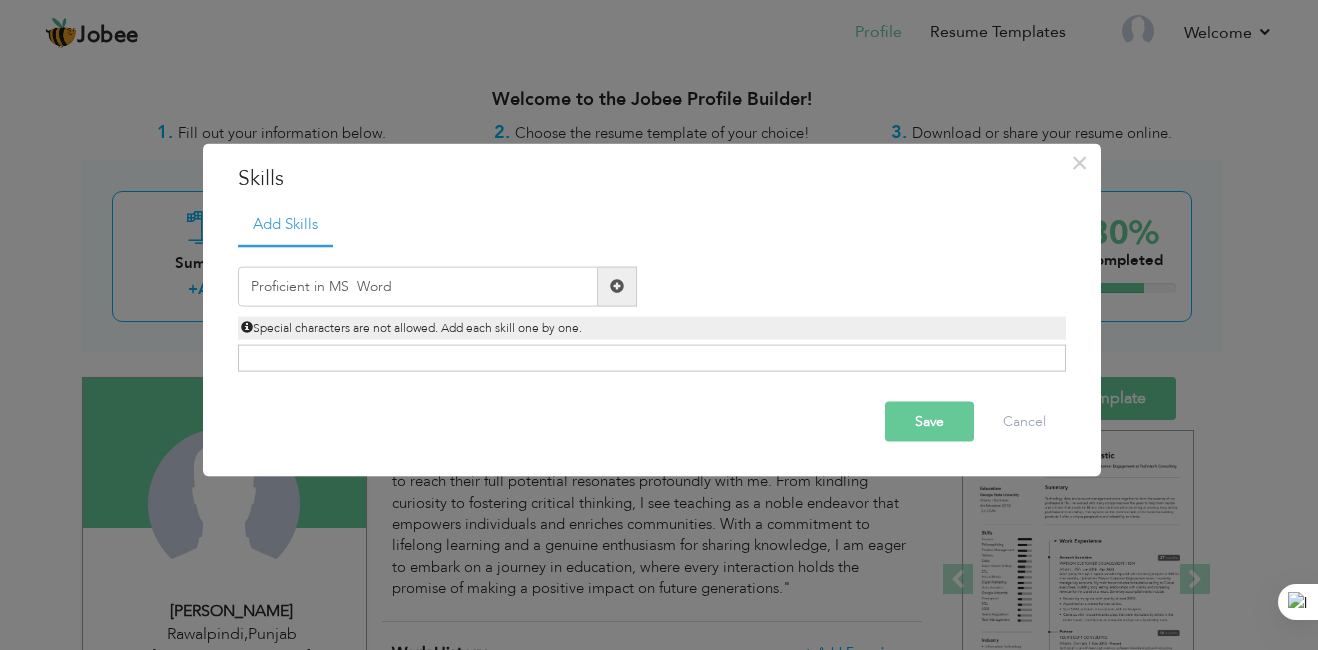 click at bounding box center [617, 286] 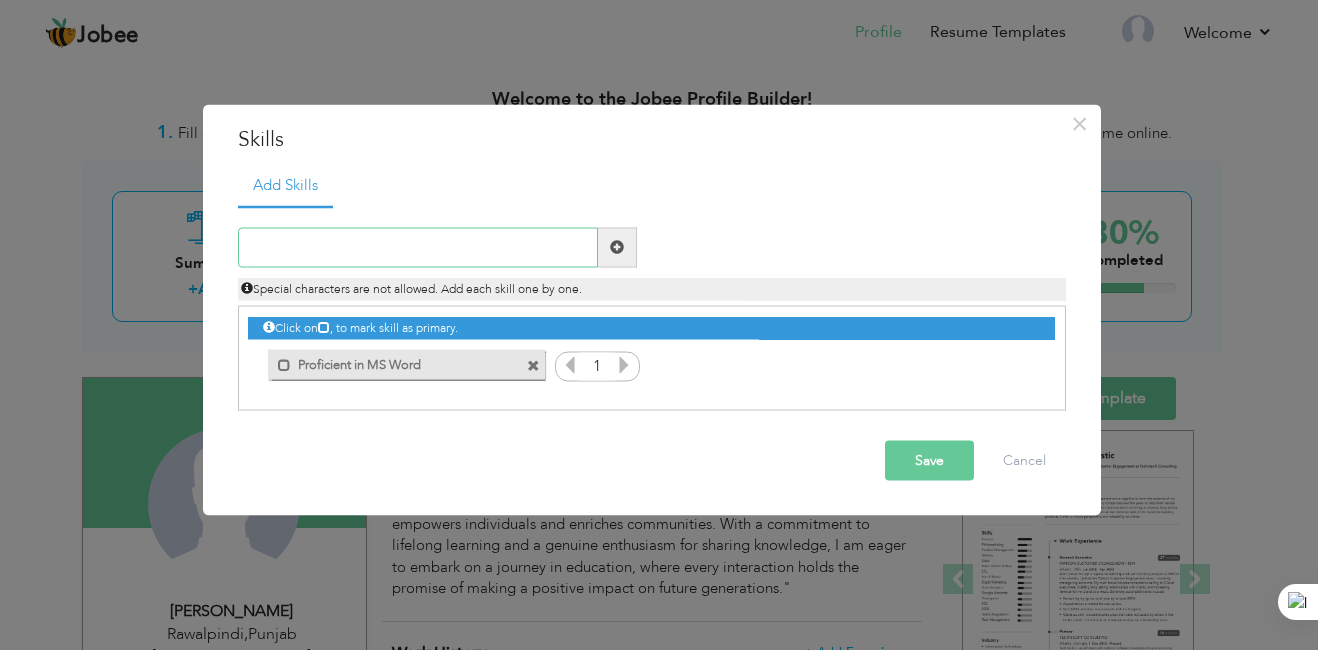 click at bounding box center (418, 247) 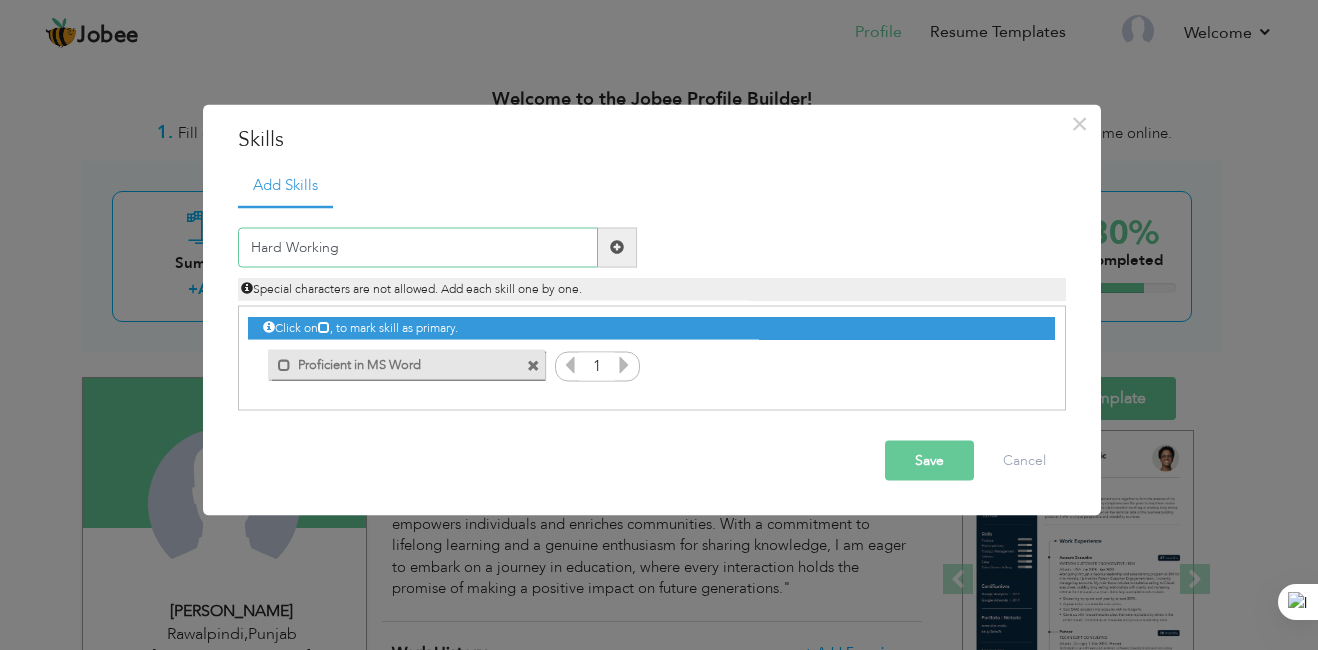 type on "Hard Working" 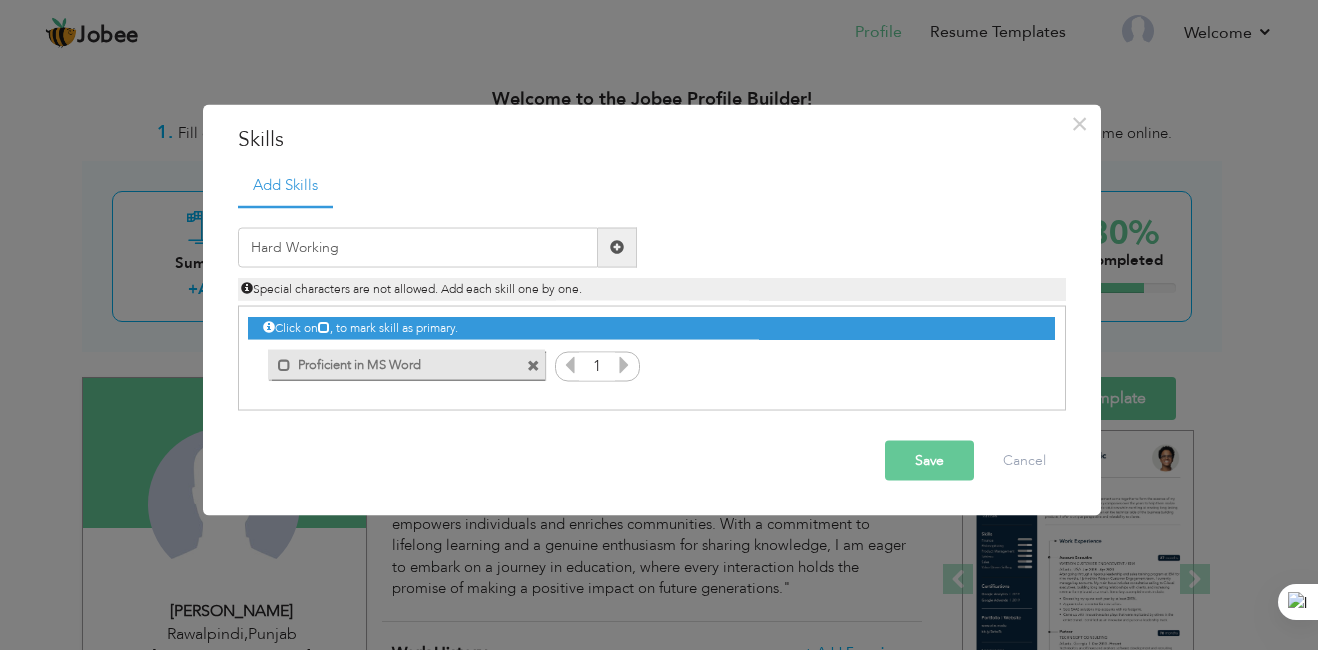 click at bounding box center (617, 247) 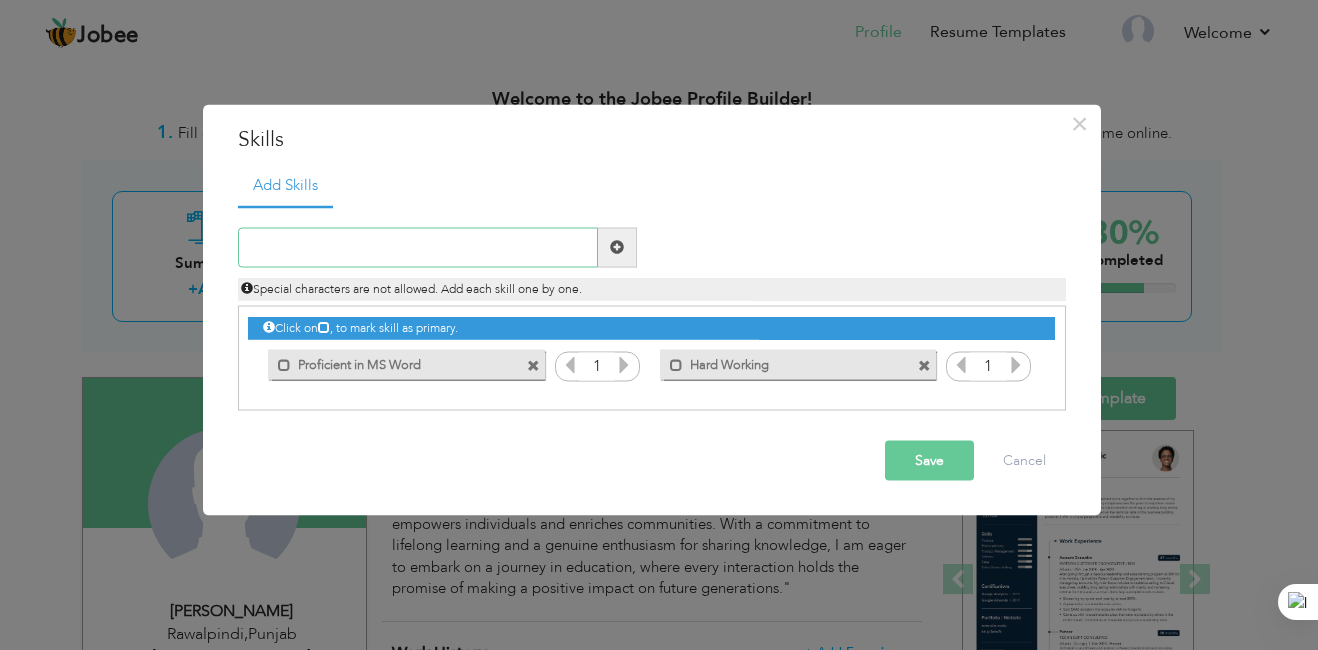 click at bounding box center (418, 247) 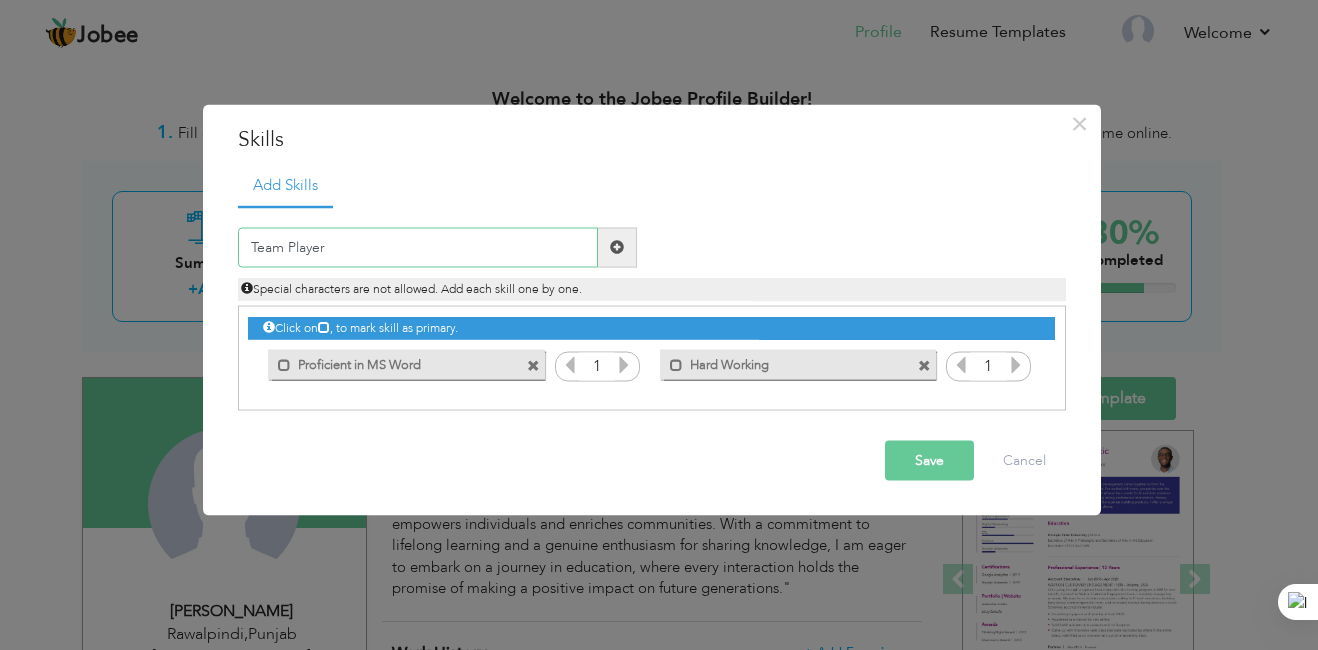 type on "Team Player" 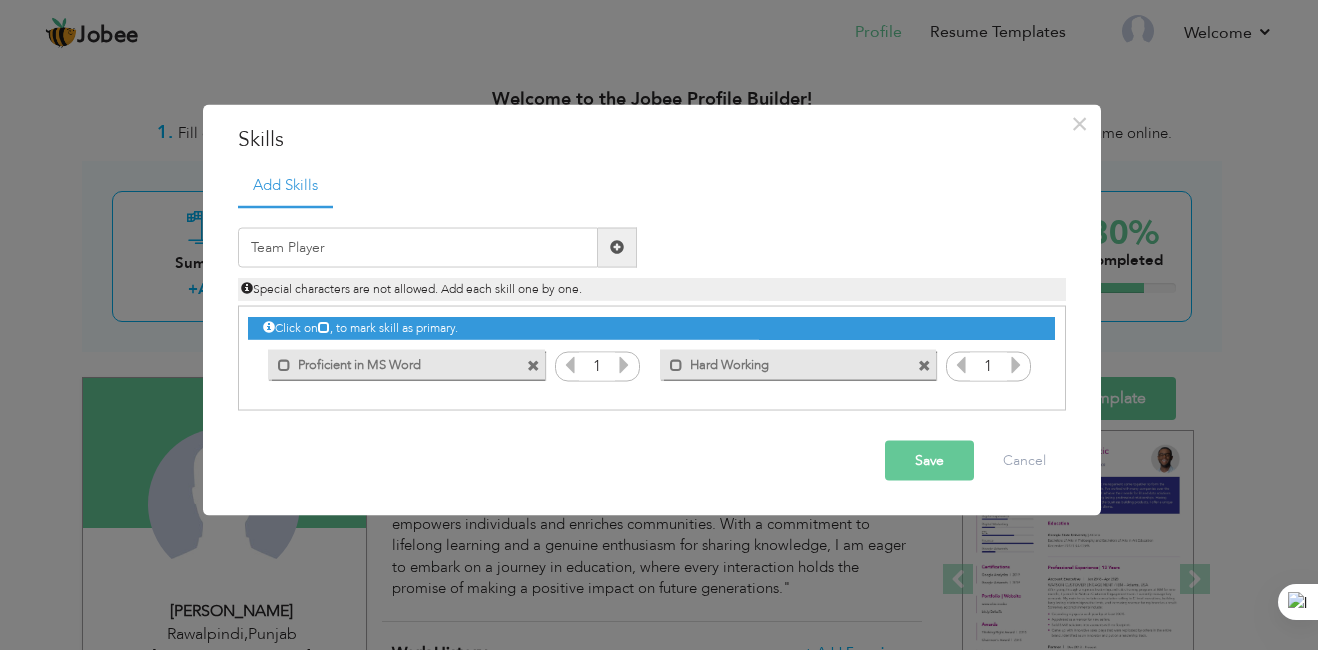 click at bounding box center (617, 247) 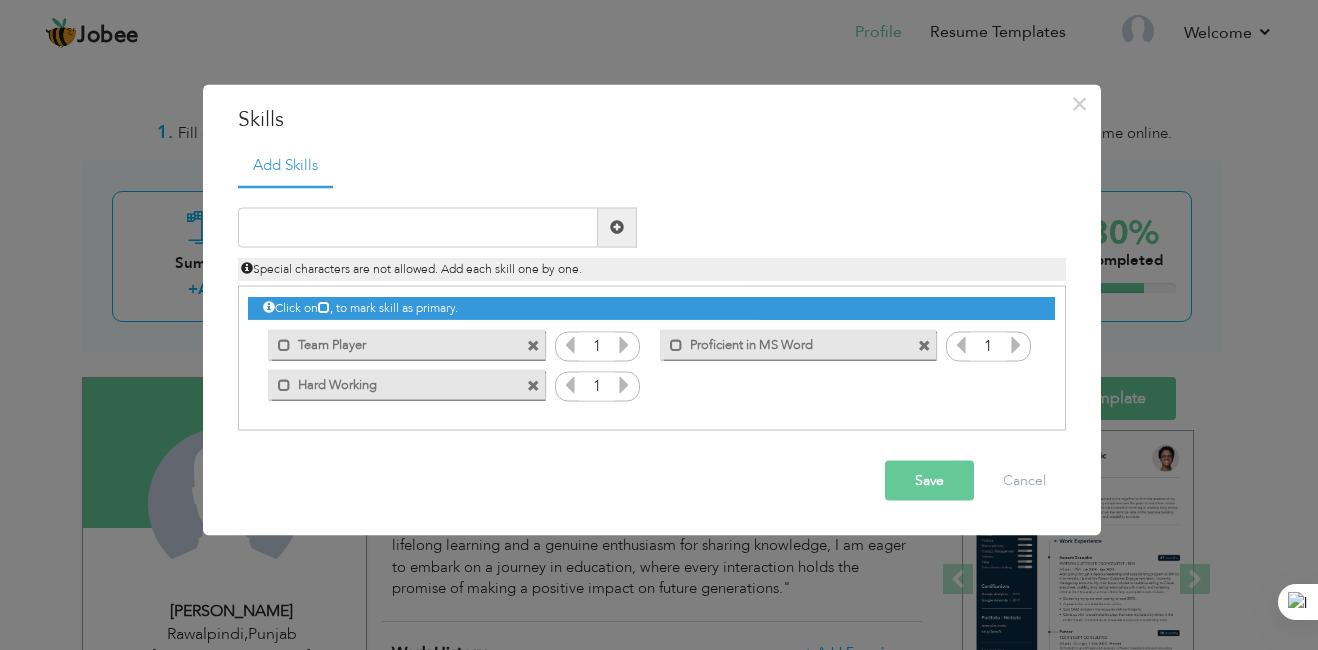 click on "Save" at bounding box center [929, 480] 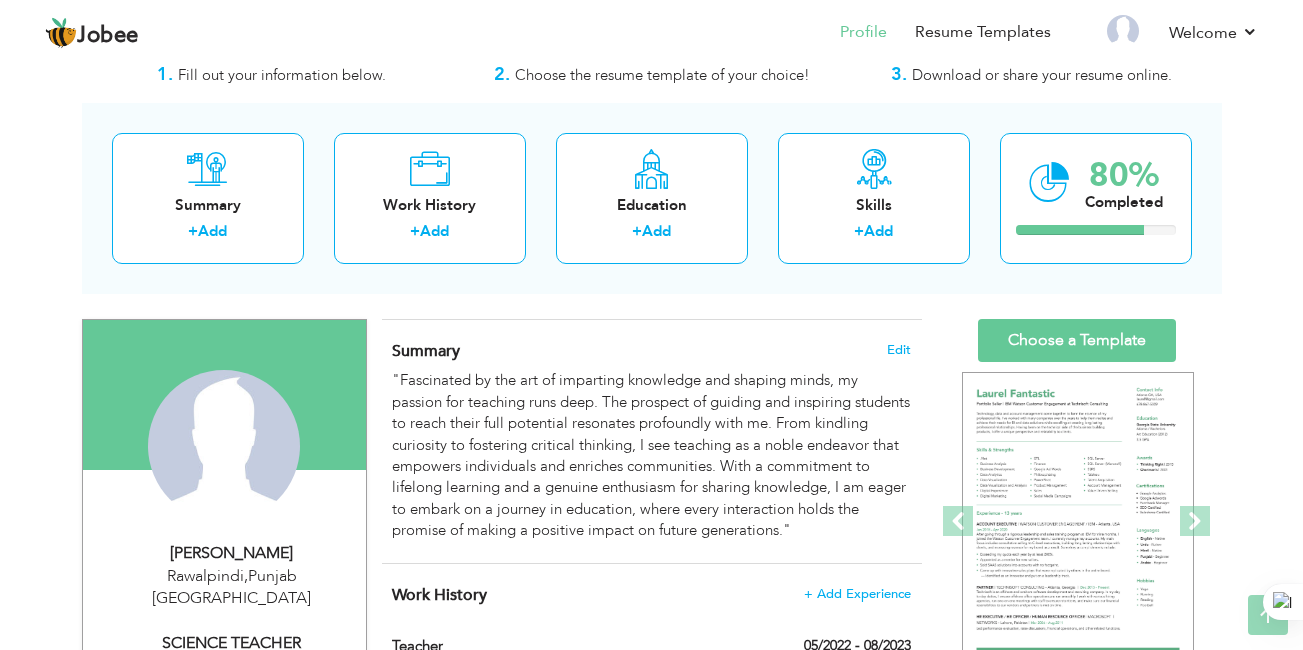 scroll, scrollTop: 0, scrollLeft: 0, axis: both 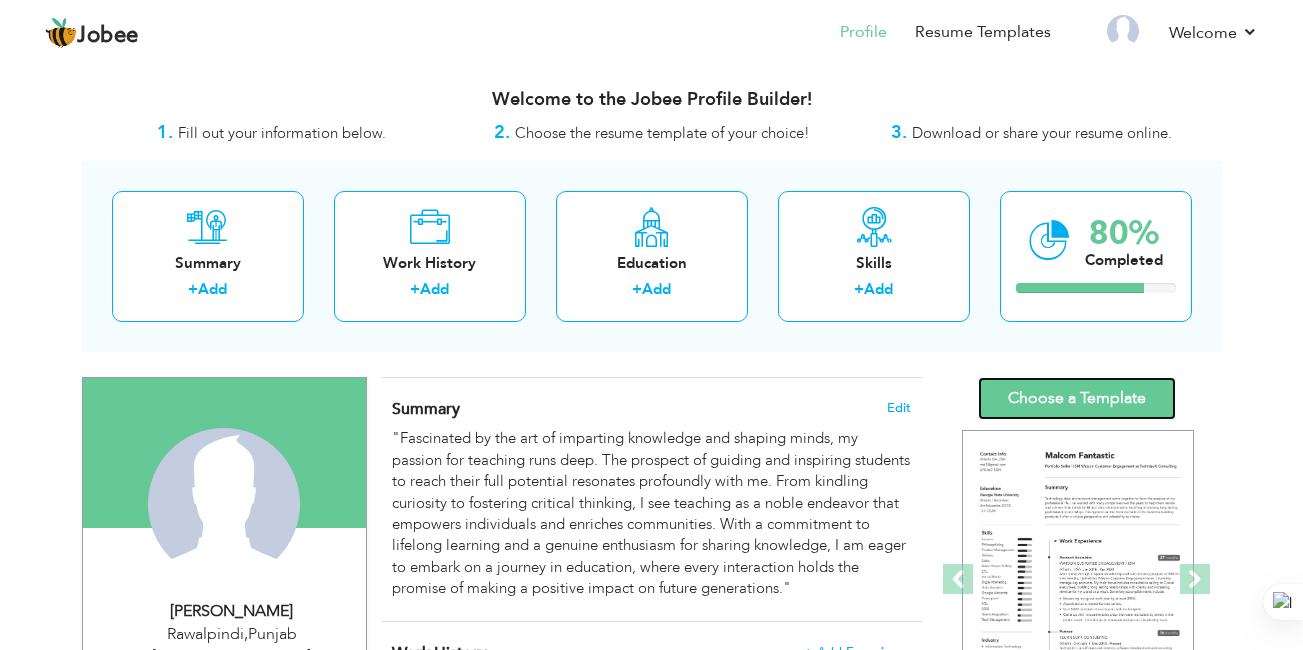 click on "Choose a Template" at bounding box center (1077, 398) 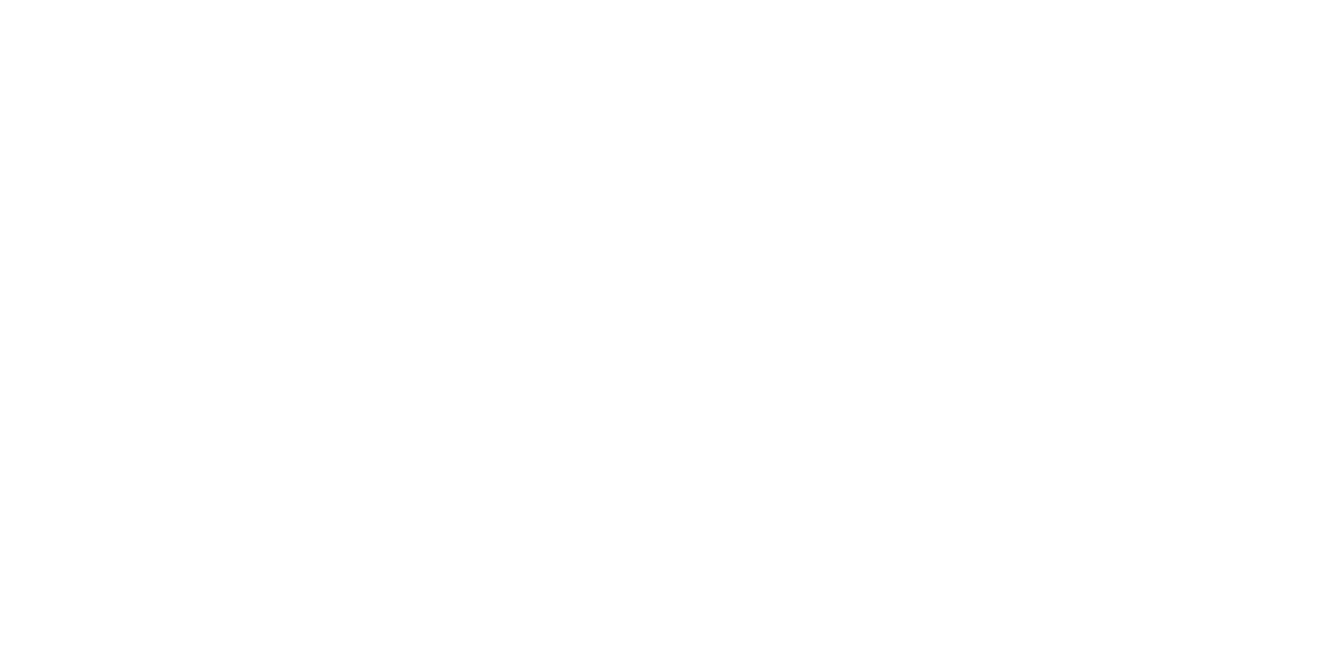 scroll, scrollTop: 0, scrollLeft: 0, axis: both 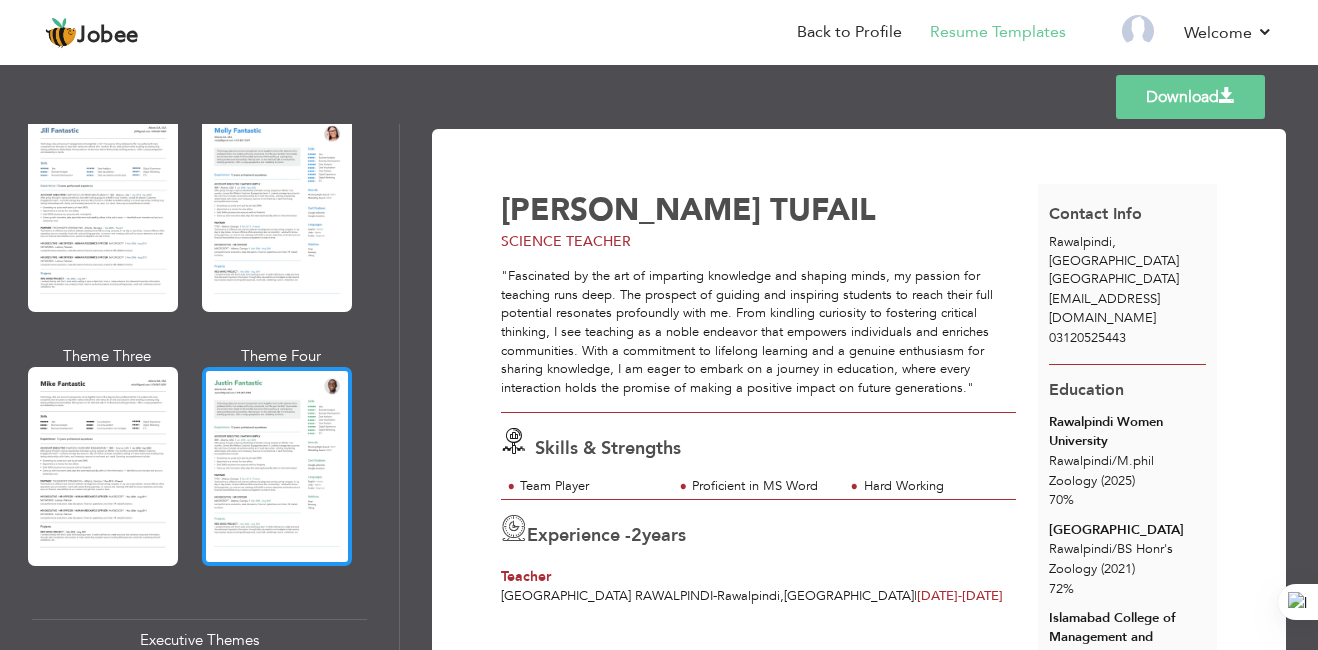 click at bounding box center (277, 466) 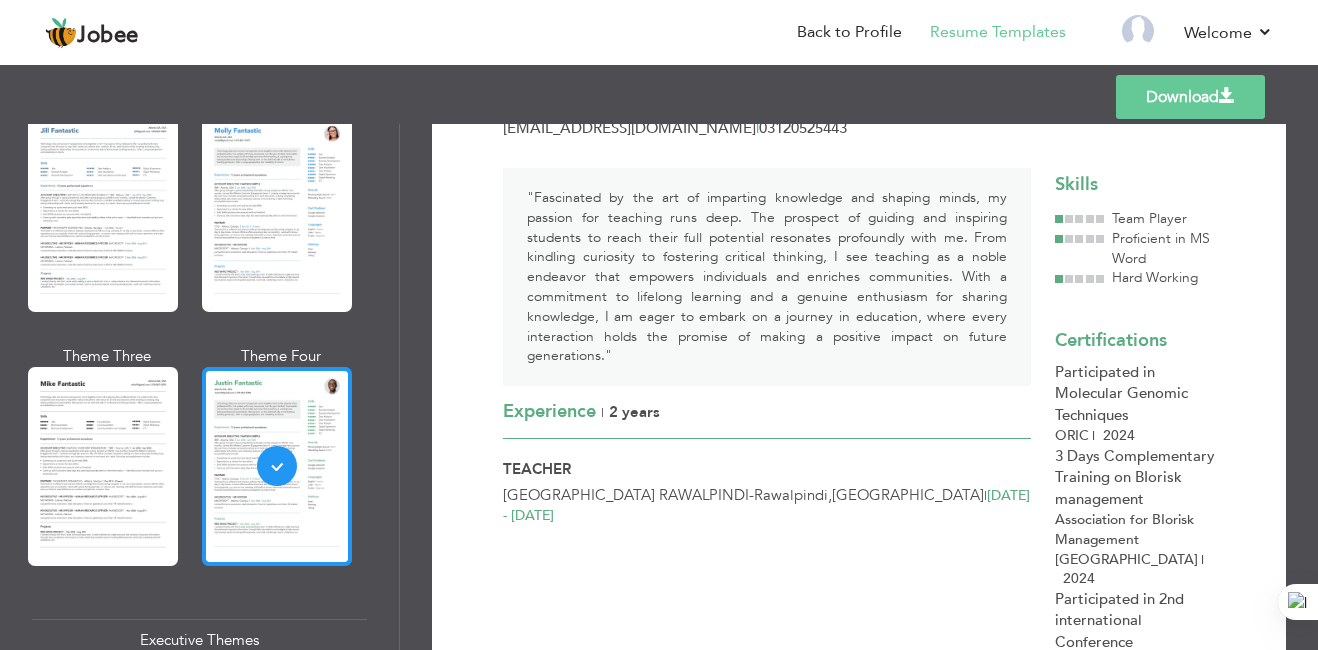 scroll, scrollTop: 120, scrollLeft: 0, axis: vertical 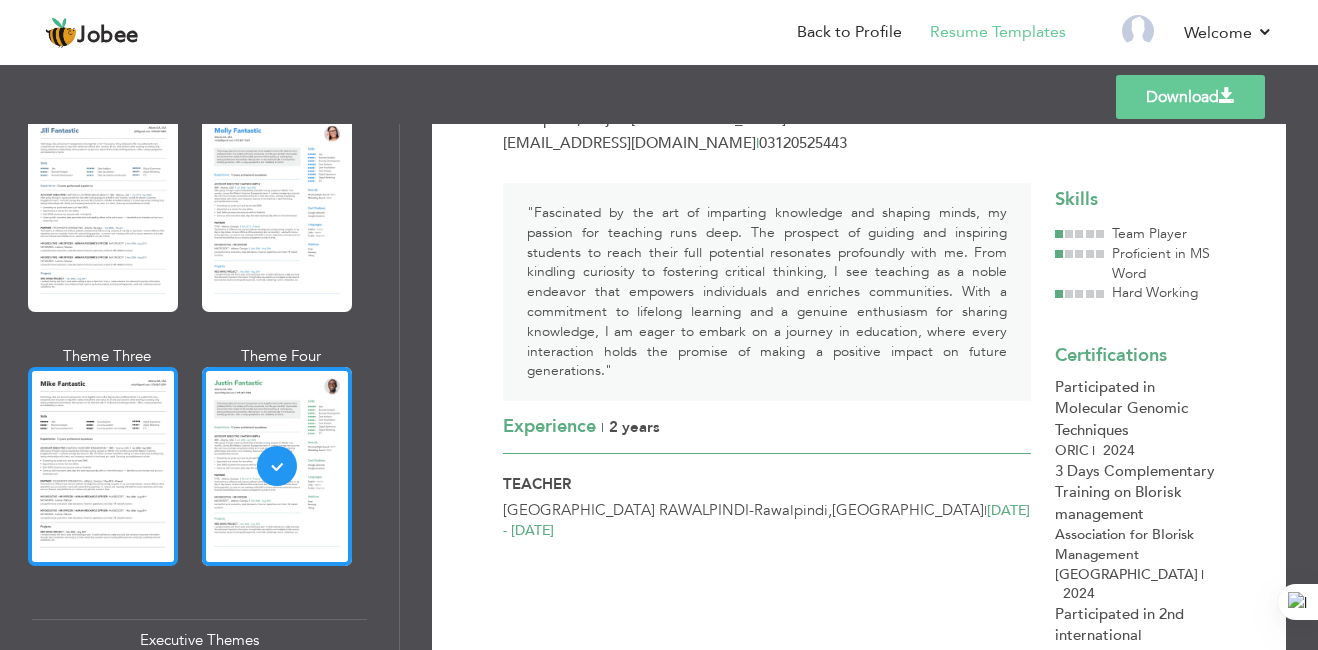 click at bounding box center [103, 466] 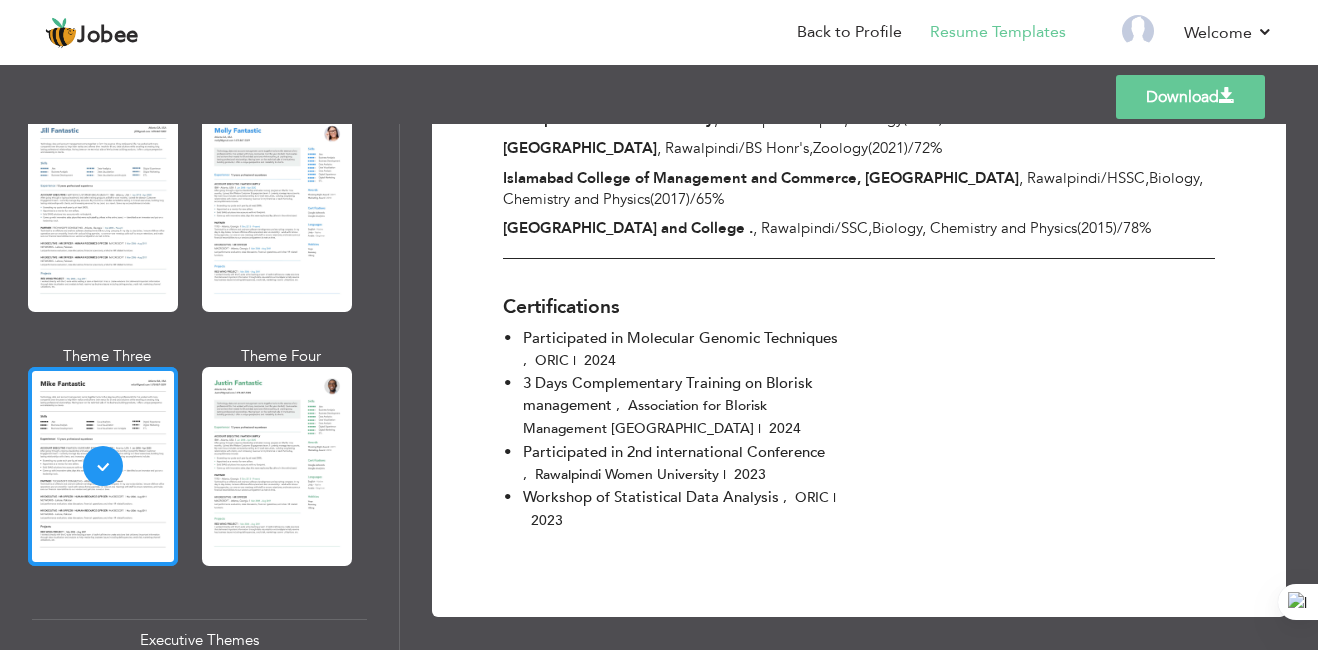 scroll, scrollTop: 629, scrollLeft: 0, axis: vertical 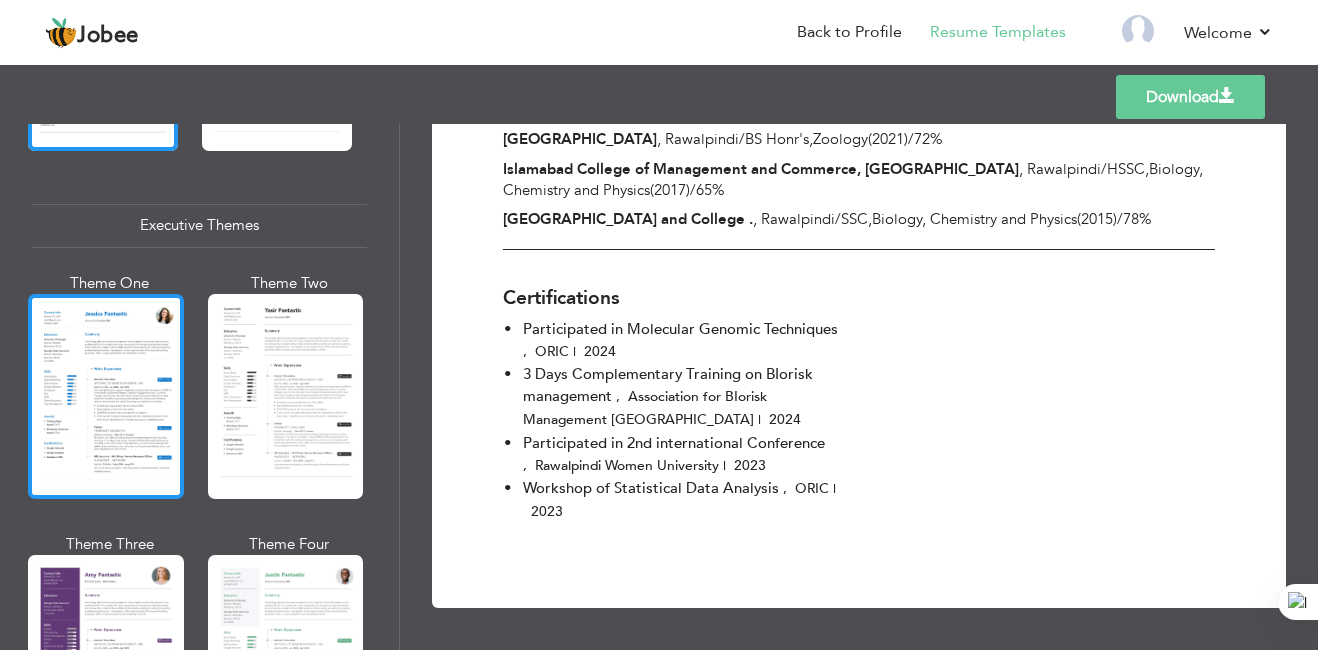 click at bounding box center [106, 396] 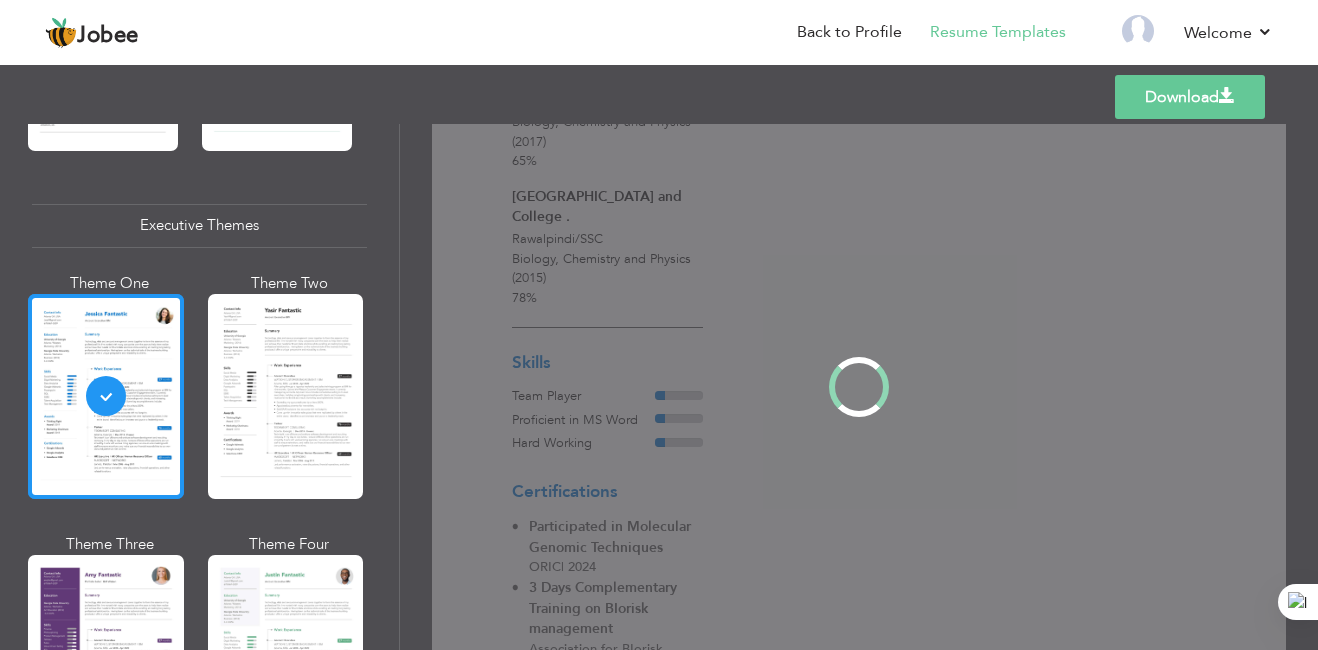 scroll, scrollTop: 0, scrollLeft: 0, axis: both 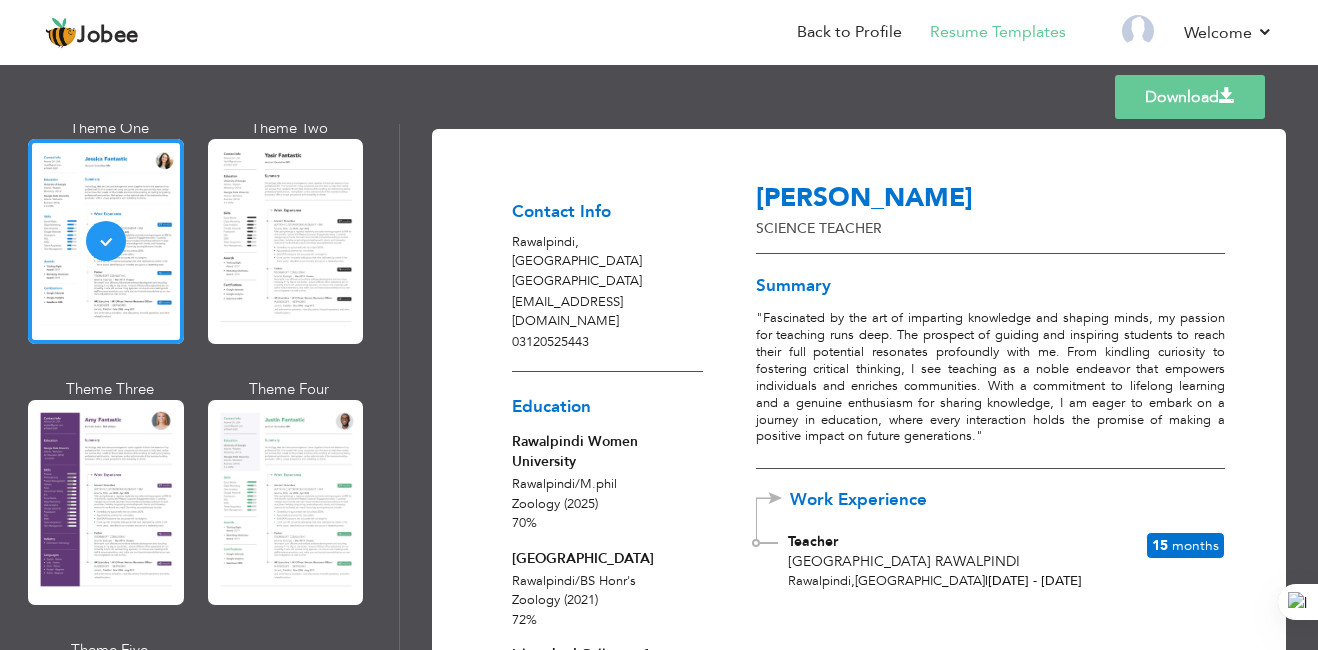 click on "Professional Themes
Theme One
Theme Two
Theme Three
Theme Four" at bounding box center (659, 387) 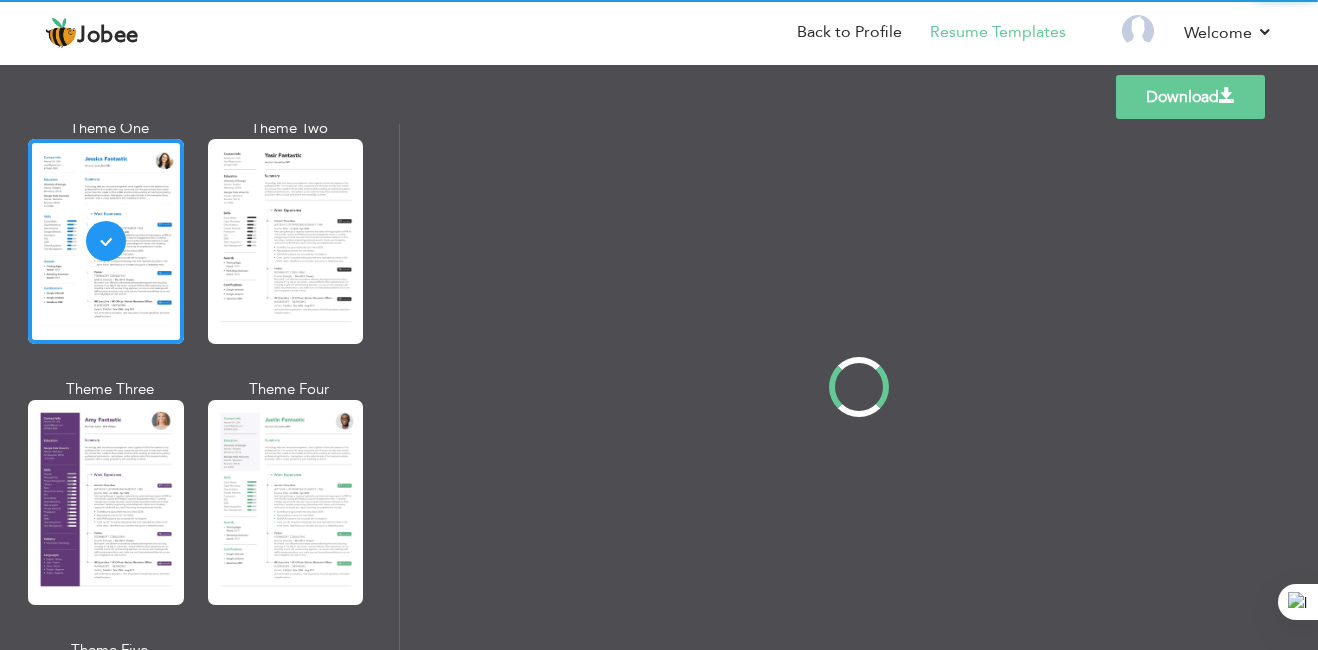 scroll, scrollTop: 1596, scrollLeft: 0, axis: vertical 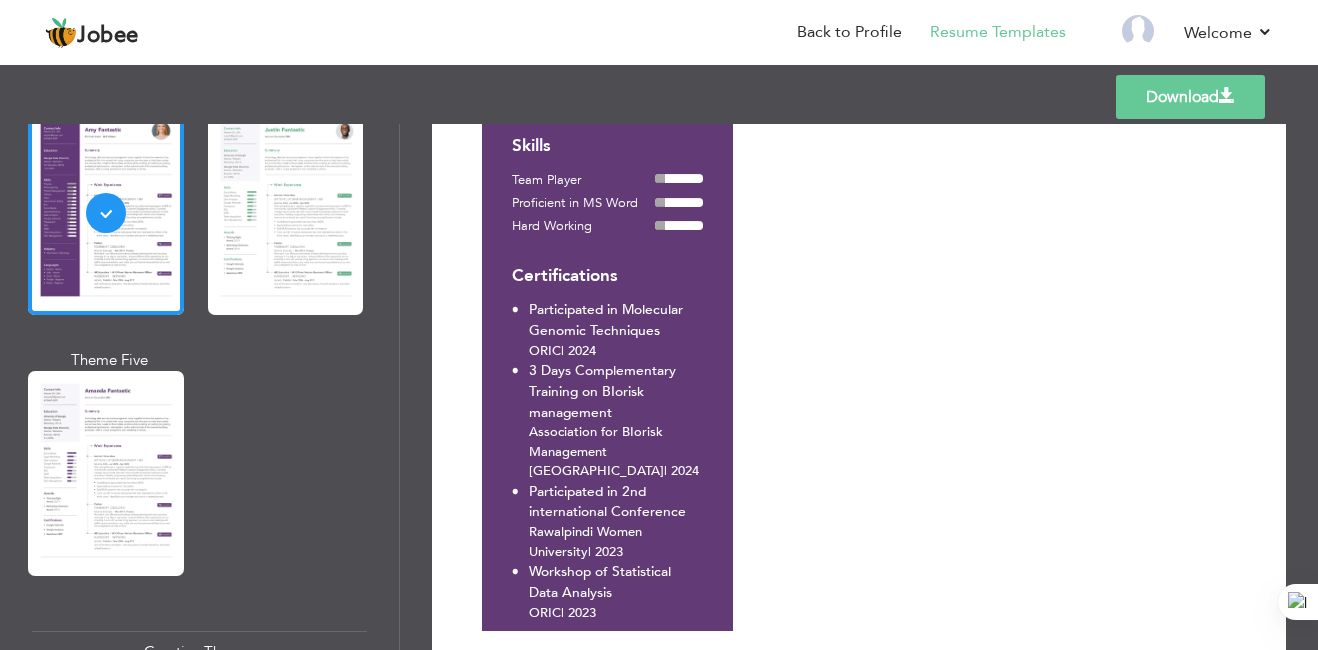click on "Professional Themes
Theme One
Theme Two
Theme Three
Theme Four" at bounding box center (659, 387) 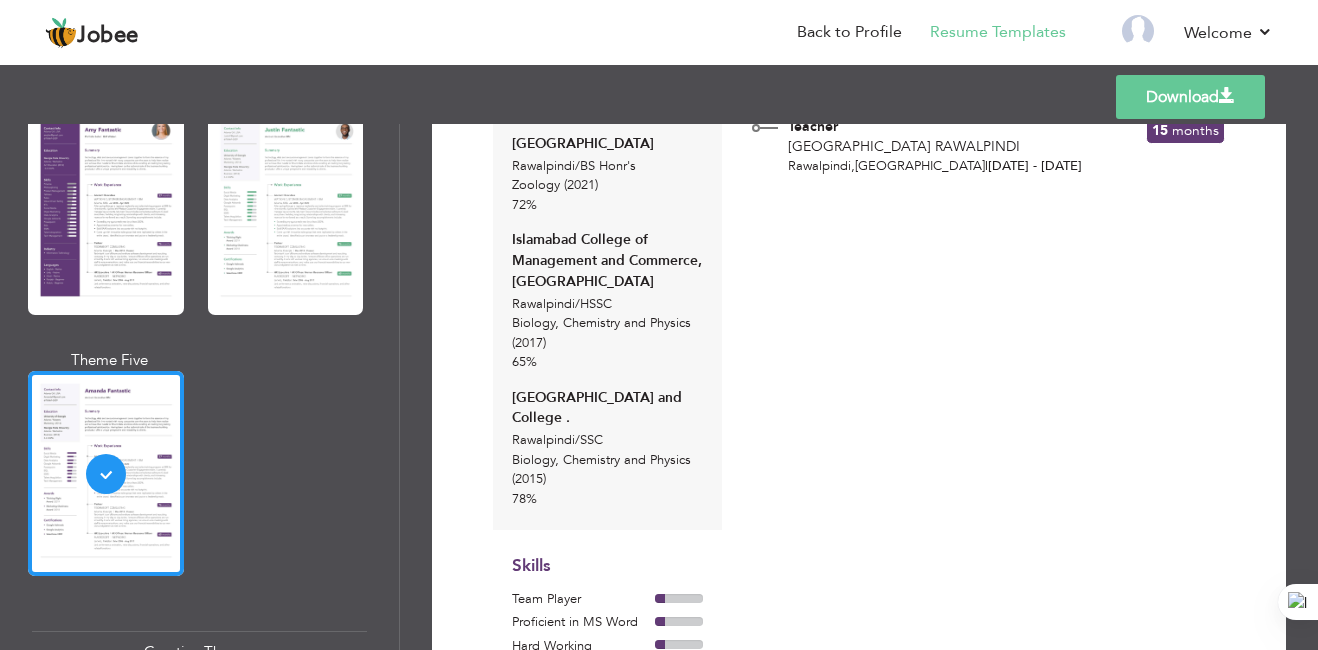 scroll, scrollTop: 439, scrollLeft: 0, axis: vertical 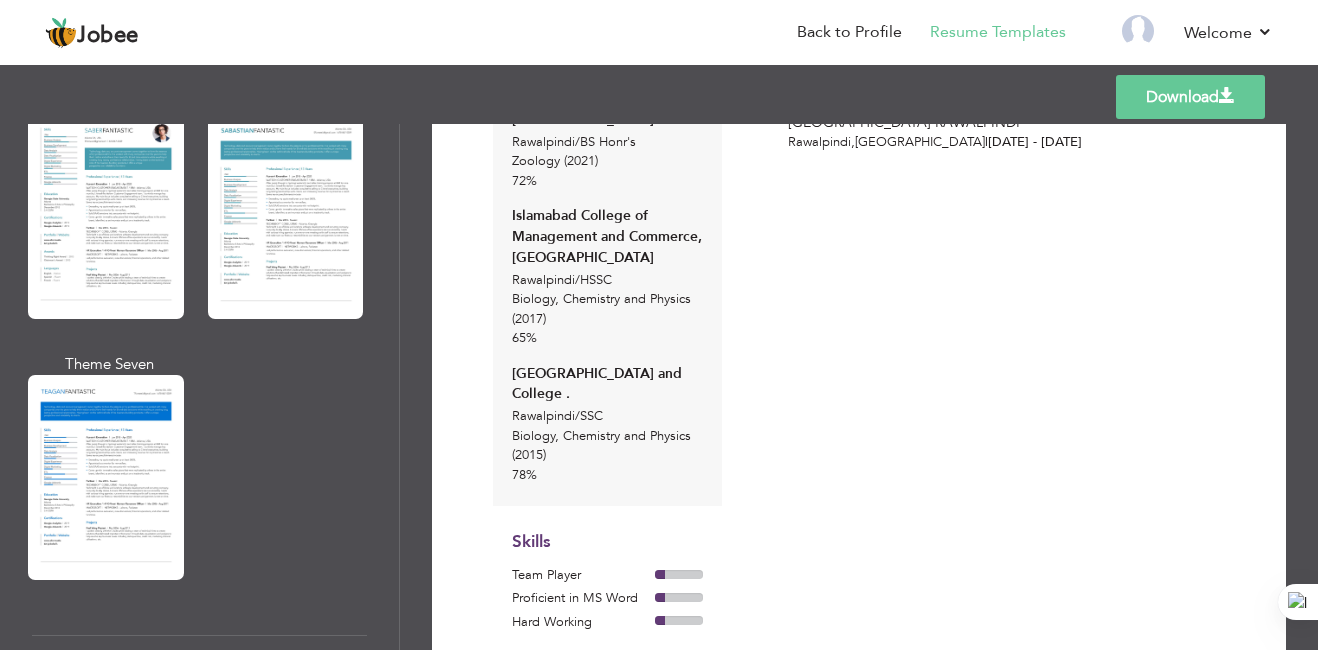 click on "Professional Themes
Theme One
Theme Two
Theme Three
Theme Four" at bounding box center [659, 387] 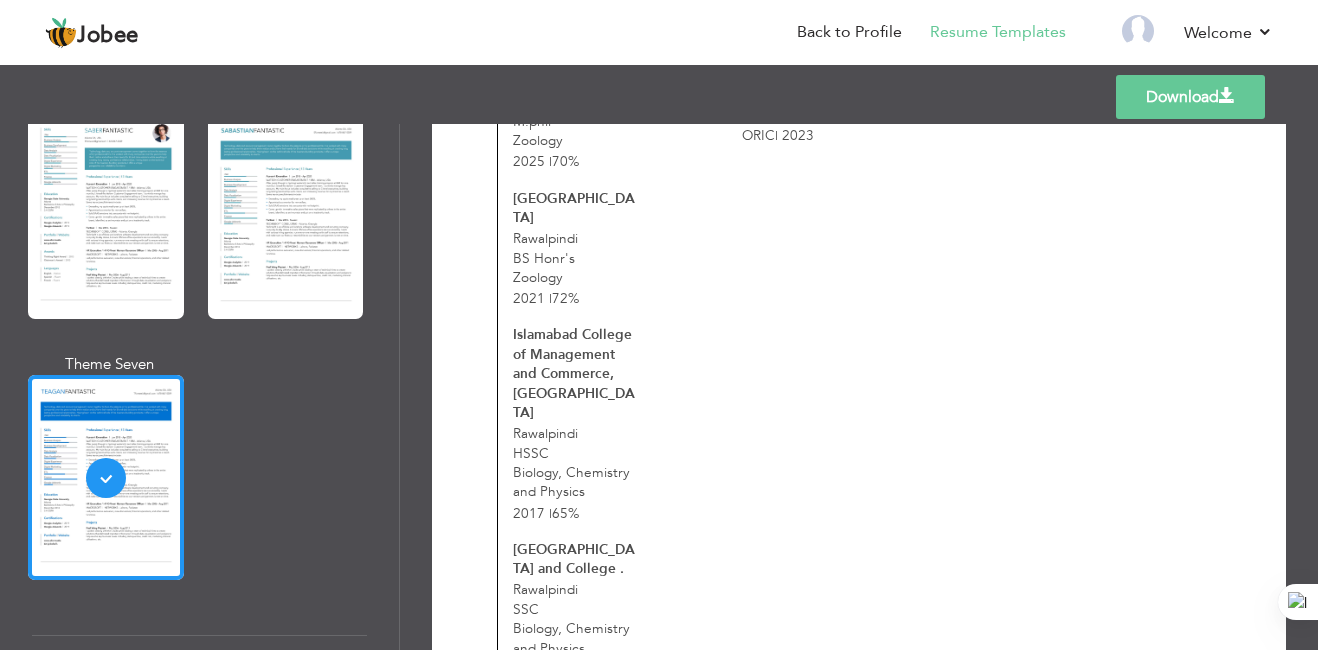 scroll, scrollTop: 737, scrollLeft: 0, axis: vertical 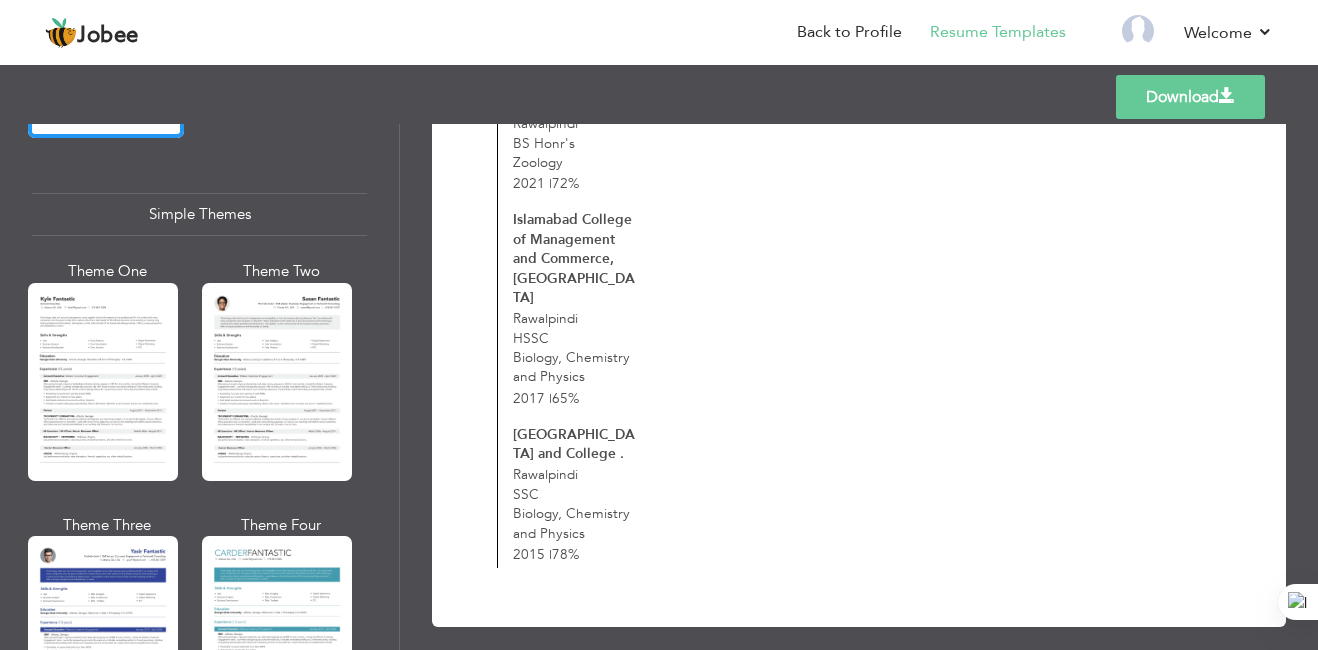 click on "Professional Themes
Theme One
Theme Two
Theme Three
Theme Four" at bounding box center [659, 387] 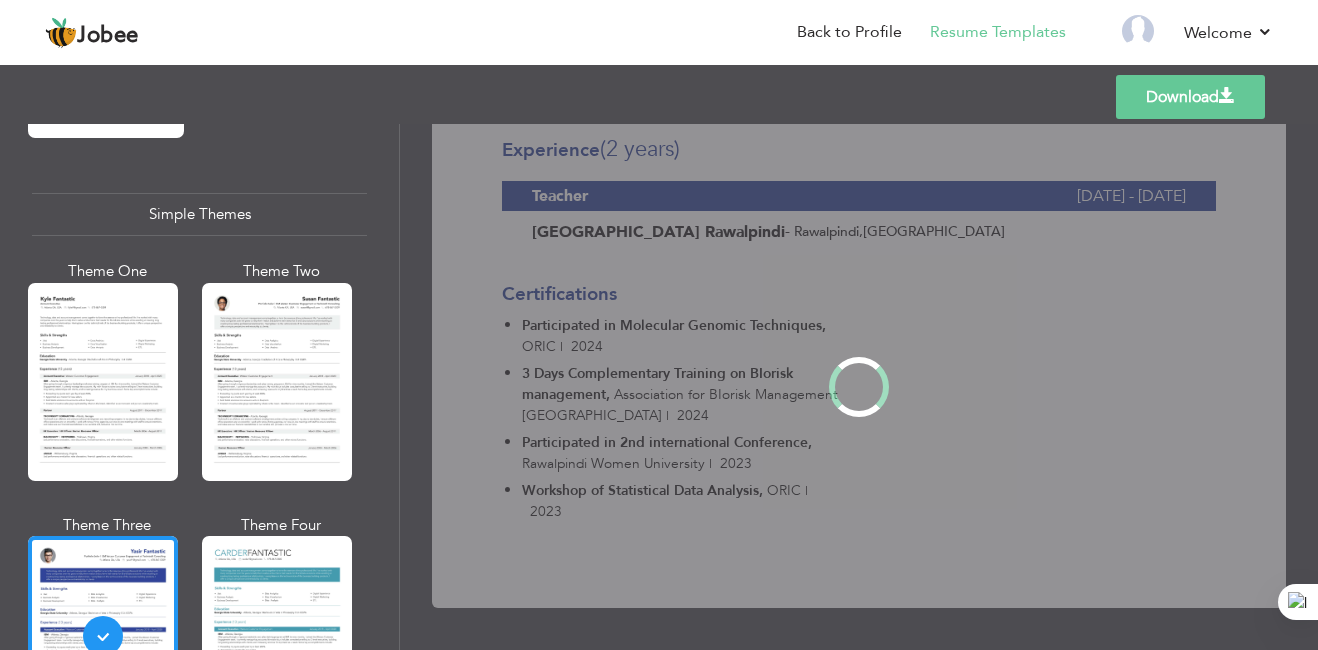scroll, scrollTop: 0, scrollLeft: 0, axis: both 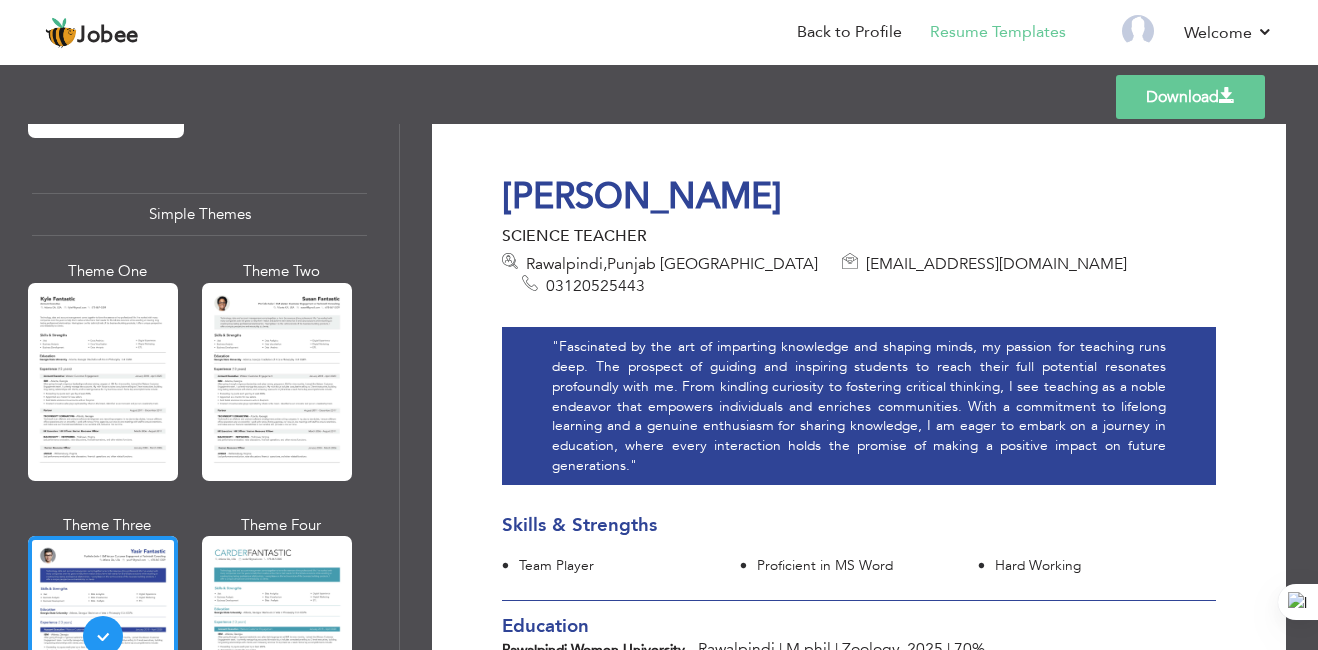 click on "Download" at bounding box center [1190, 97] 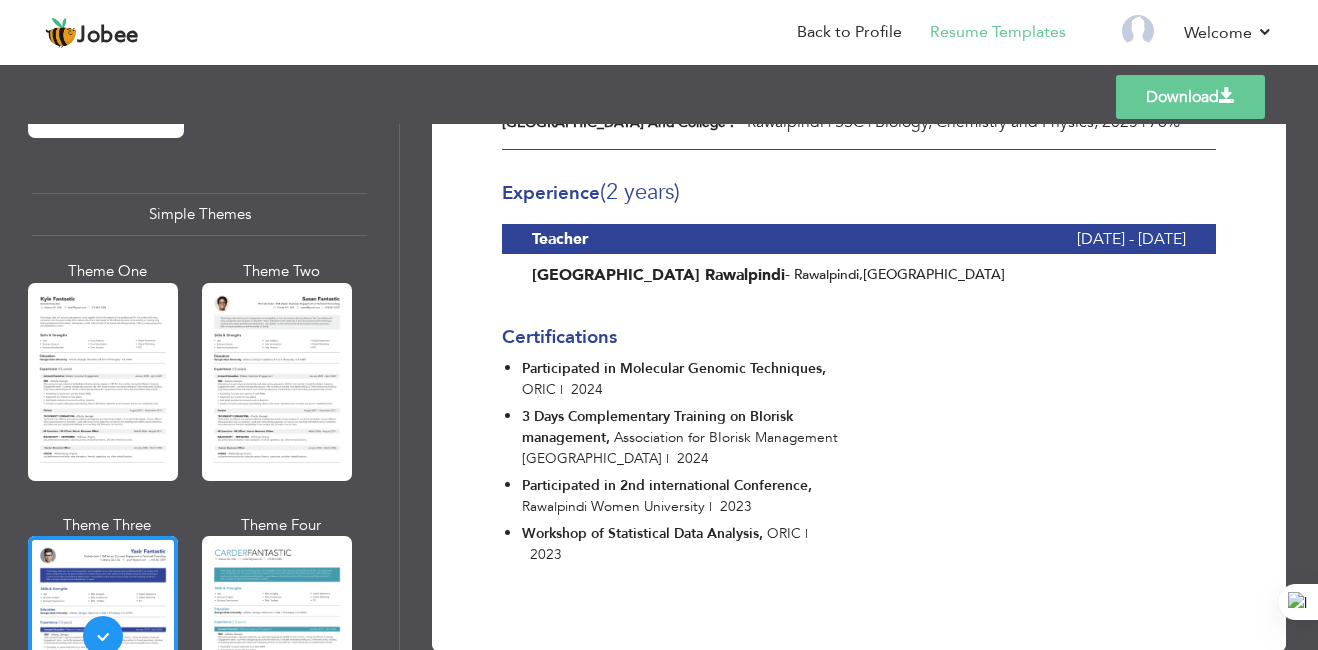 scroll, scrollTop: 683, scrollLeft: 0, axis: vertical 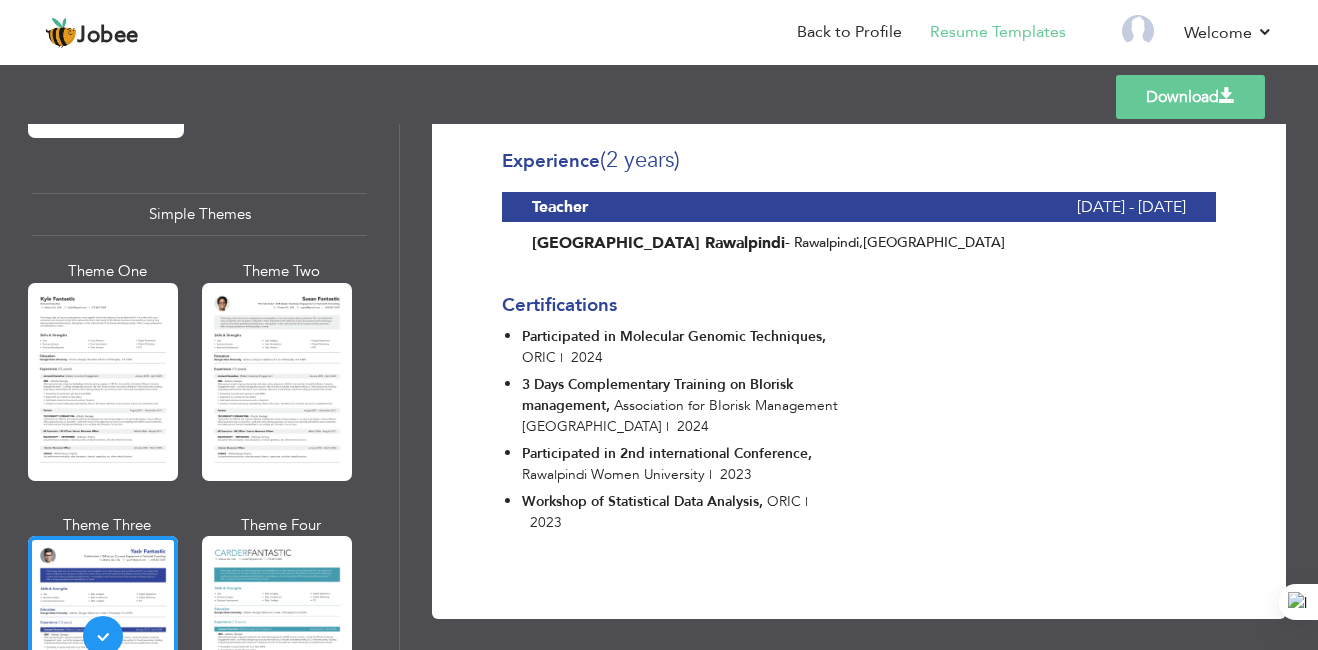 click on "Professional Themes
Theme One
Theme Two
Theme Three
Theme Four" at bounding box center (659, 387) 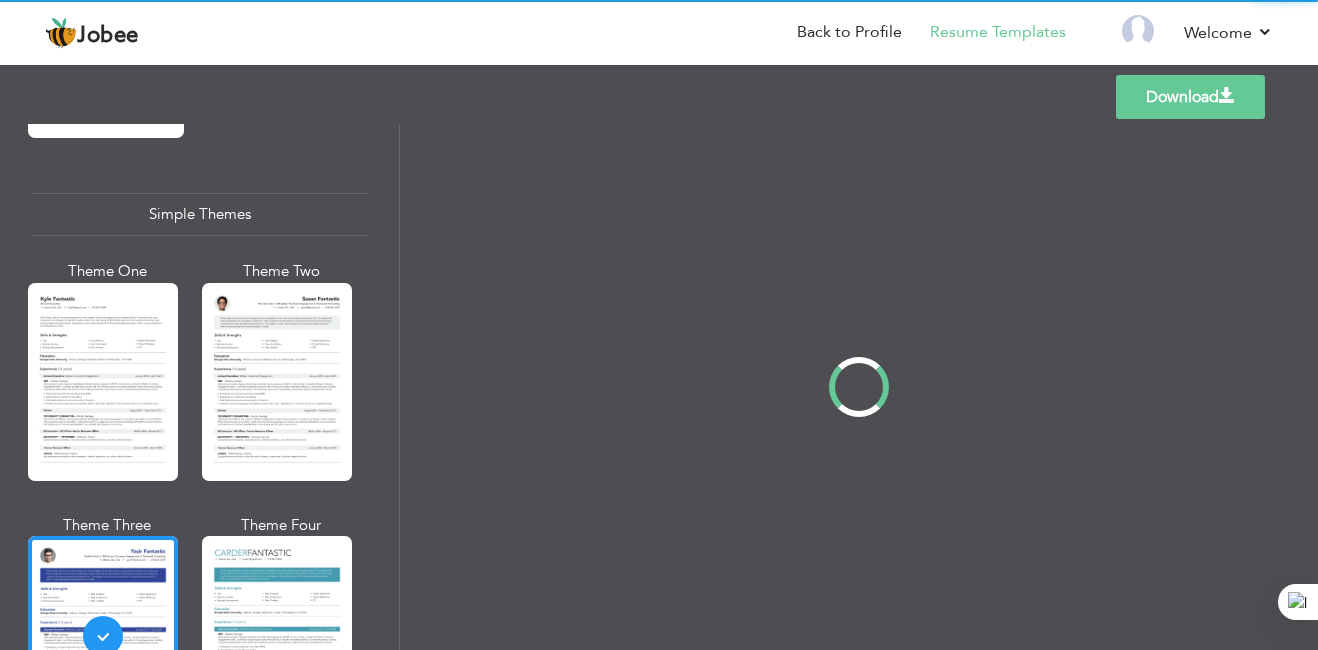 scroll, scrollTop: 0, scrollLeft: 0, axis: both 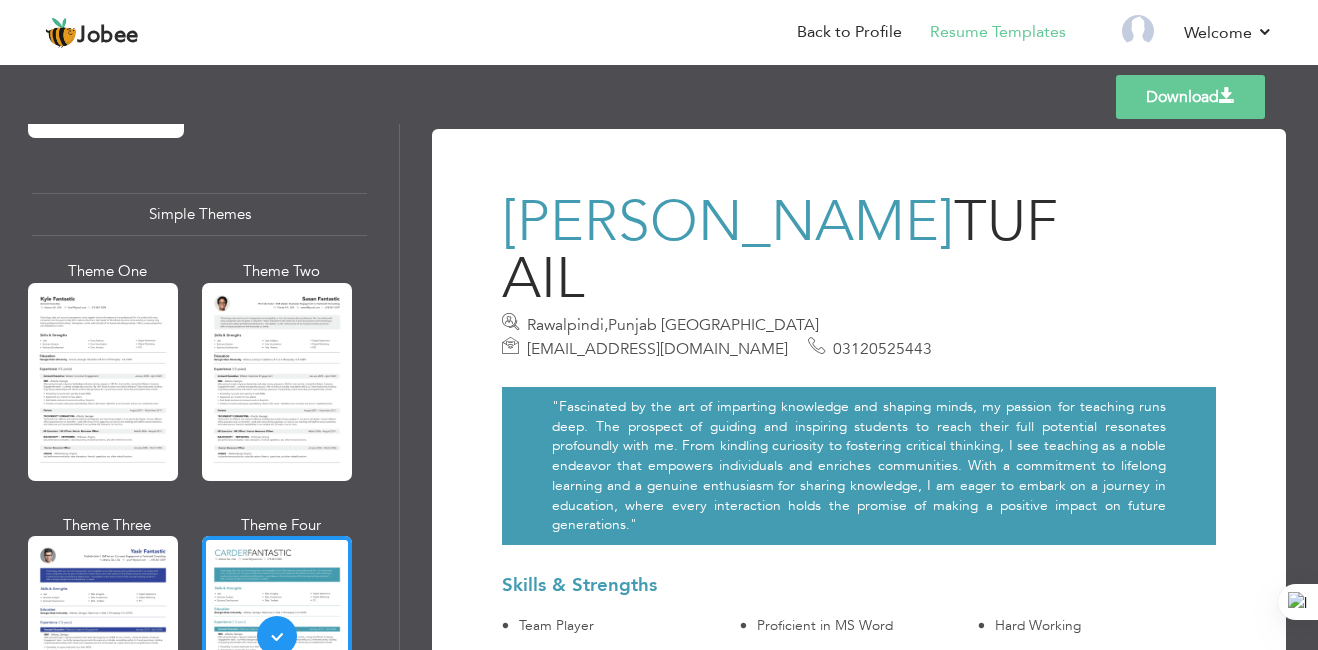 click on "Professional Themes
Theme One
Theme Two
Theme Three
Theme Four" at bounding box center [659, 387] 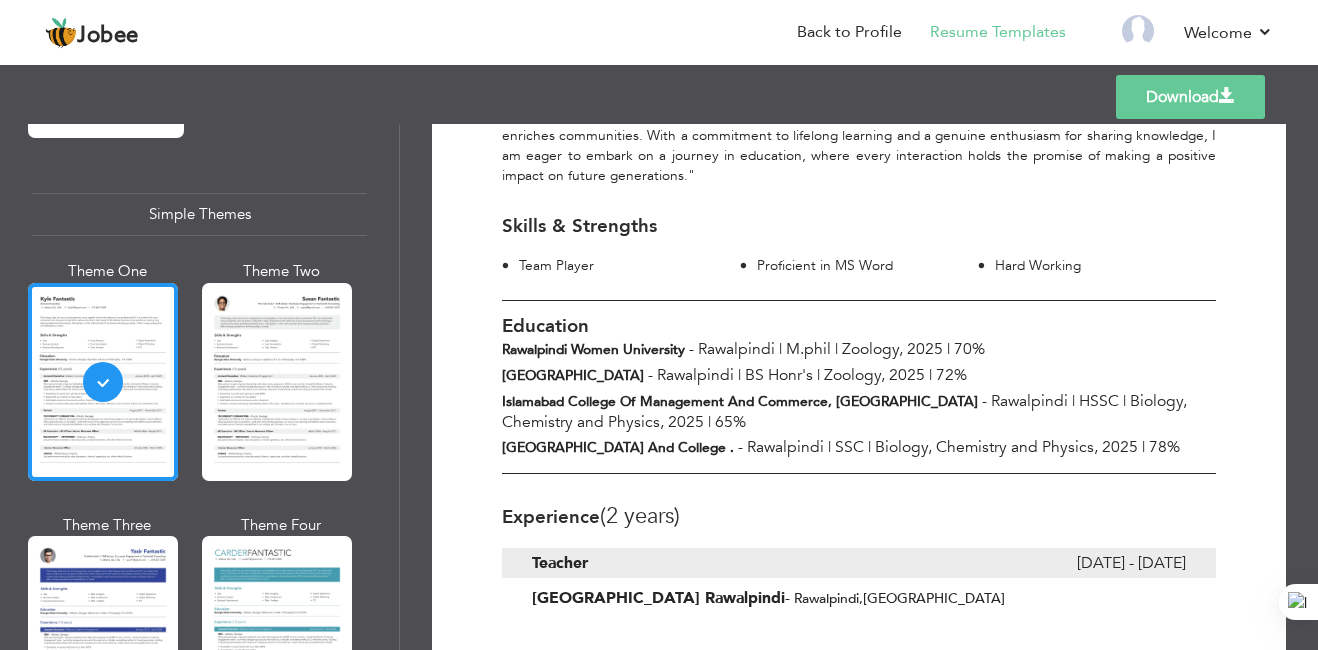 scroll, scrollTop: 305, scrollLeft: 0, axis: vertical 